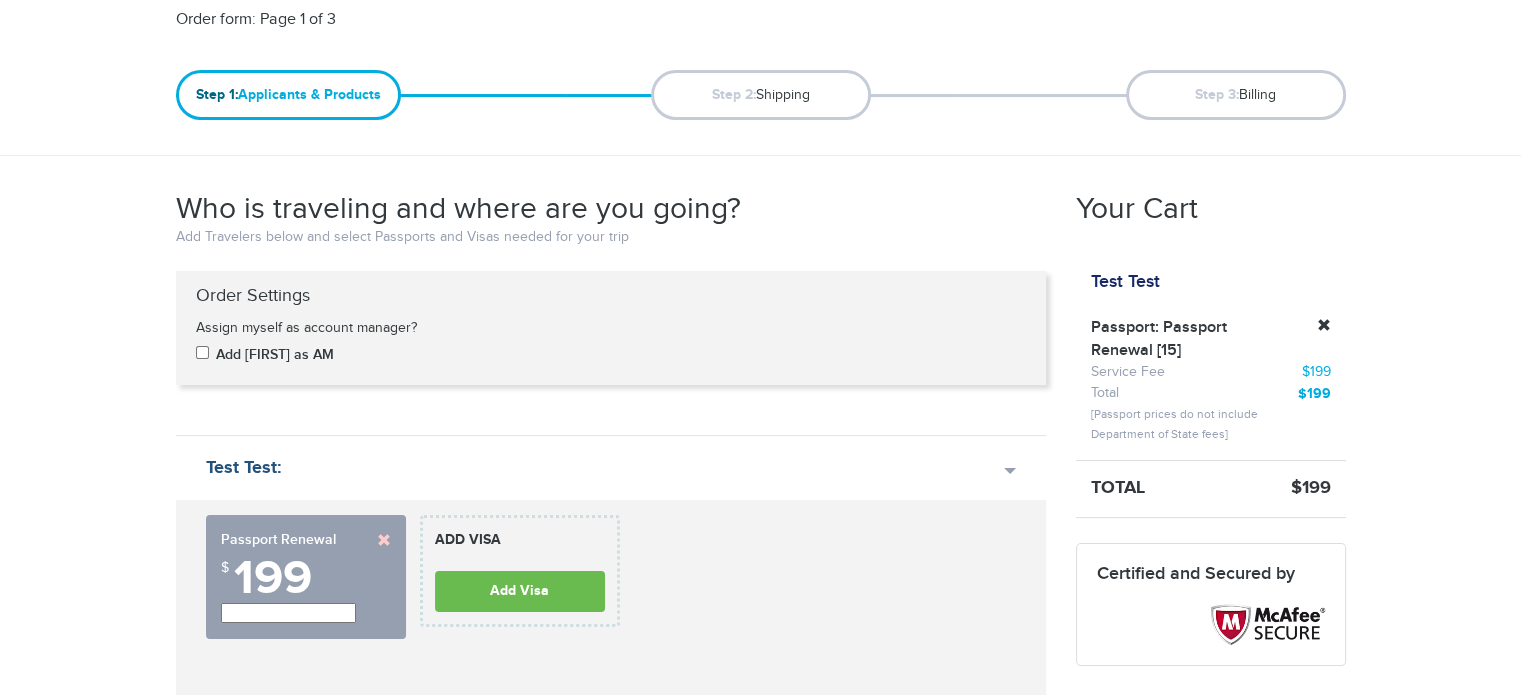 scroll, scrollTop: 379, scrollLeft: 0, axis: vertical 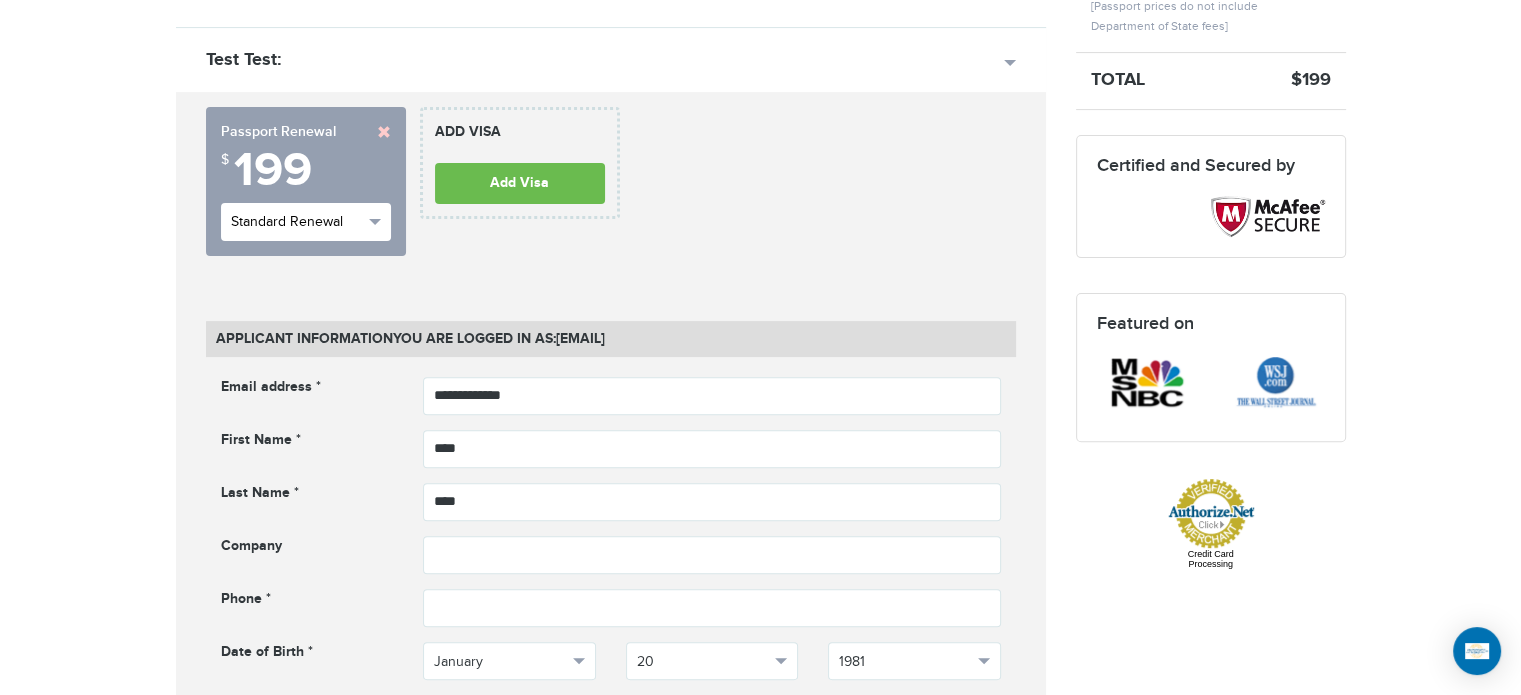 click on "Standard Renewal" at bounding box center [306, 222] 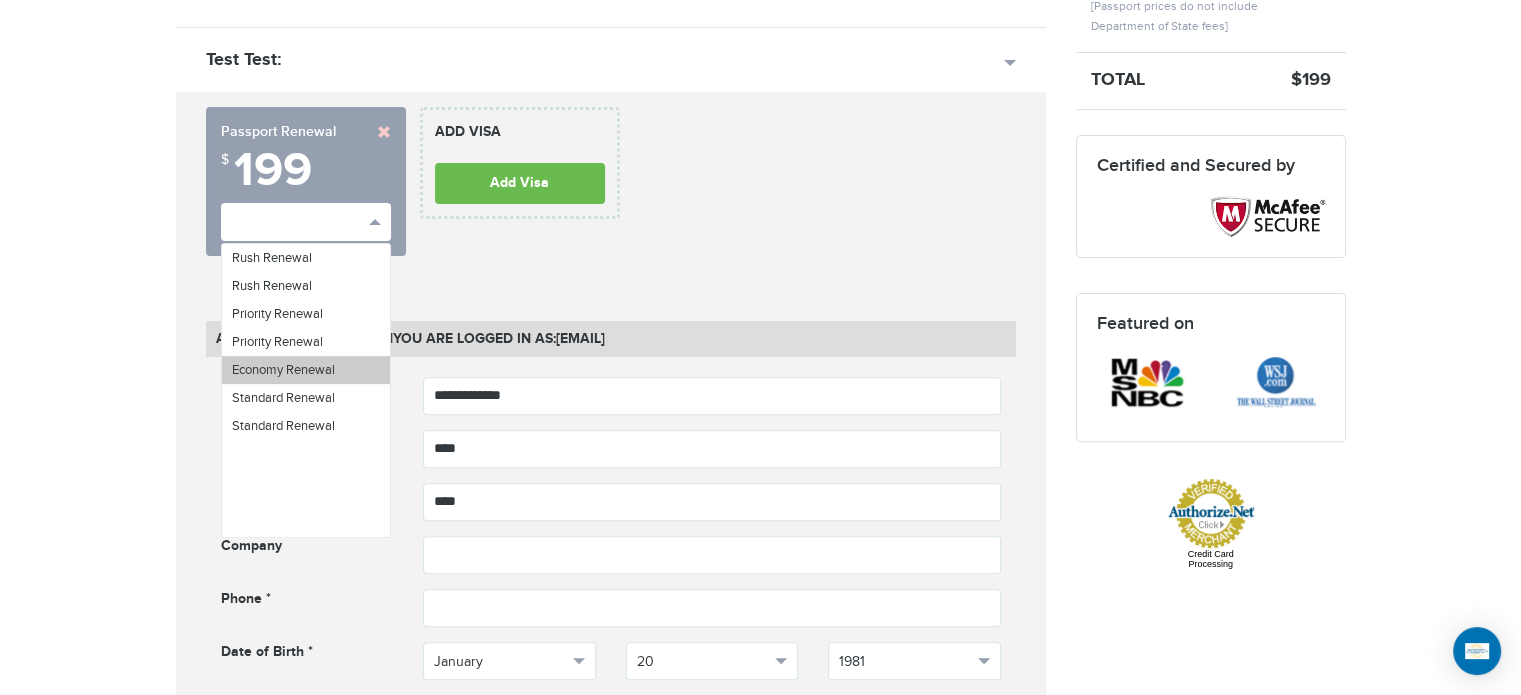 click on "Economy Renewal" at bounding box center [283, 370] 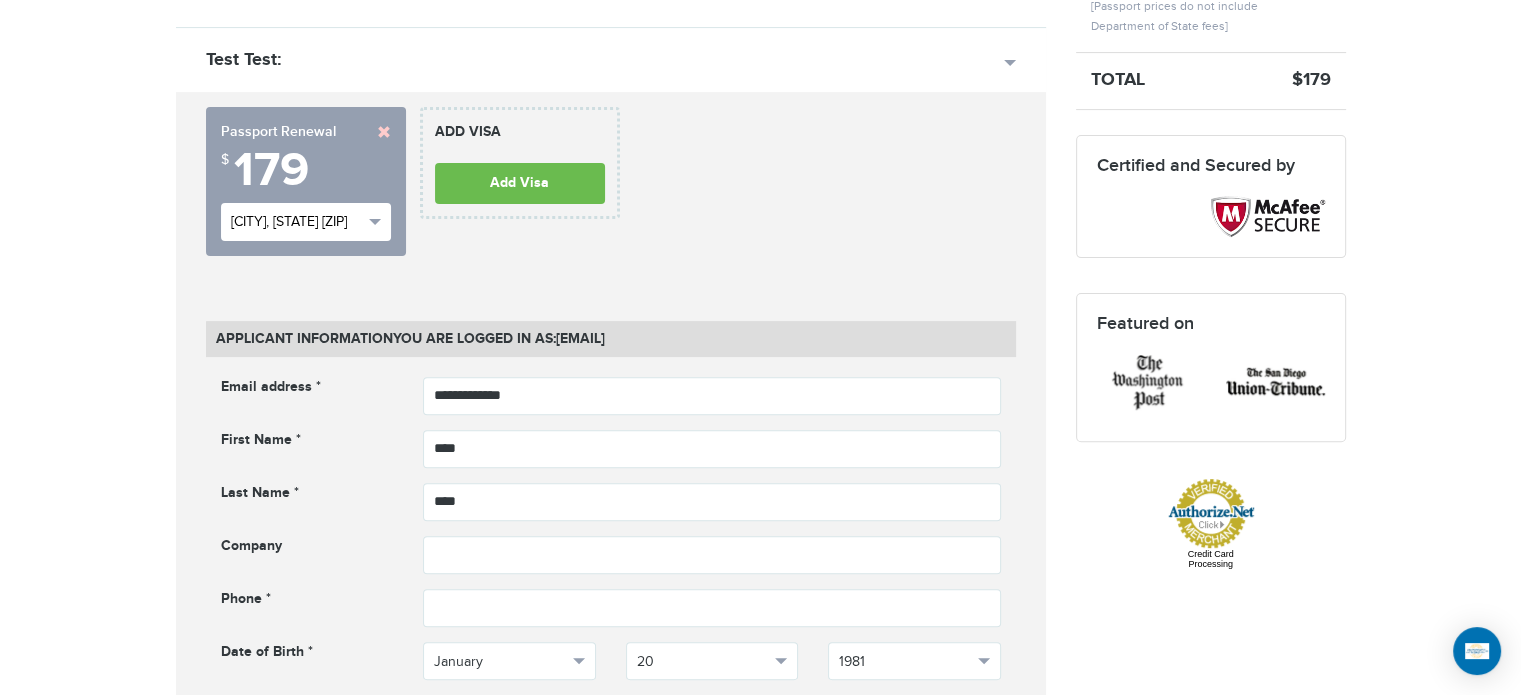 click on "Fri, Aug 29th (-$0)" at bounding box center [297, 222] 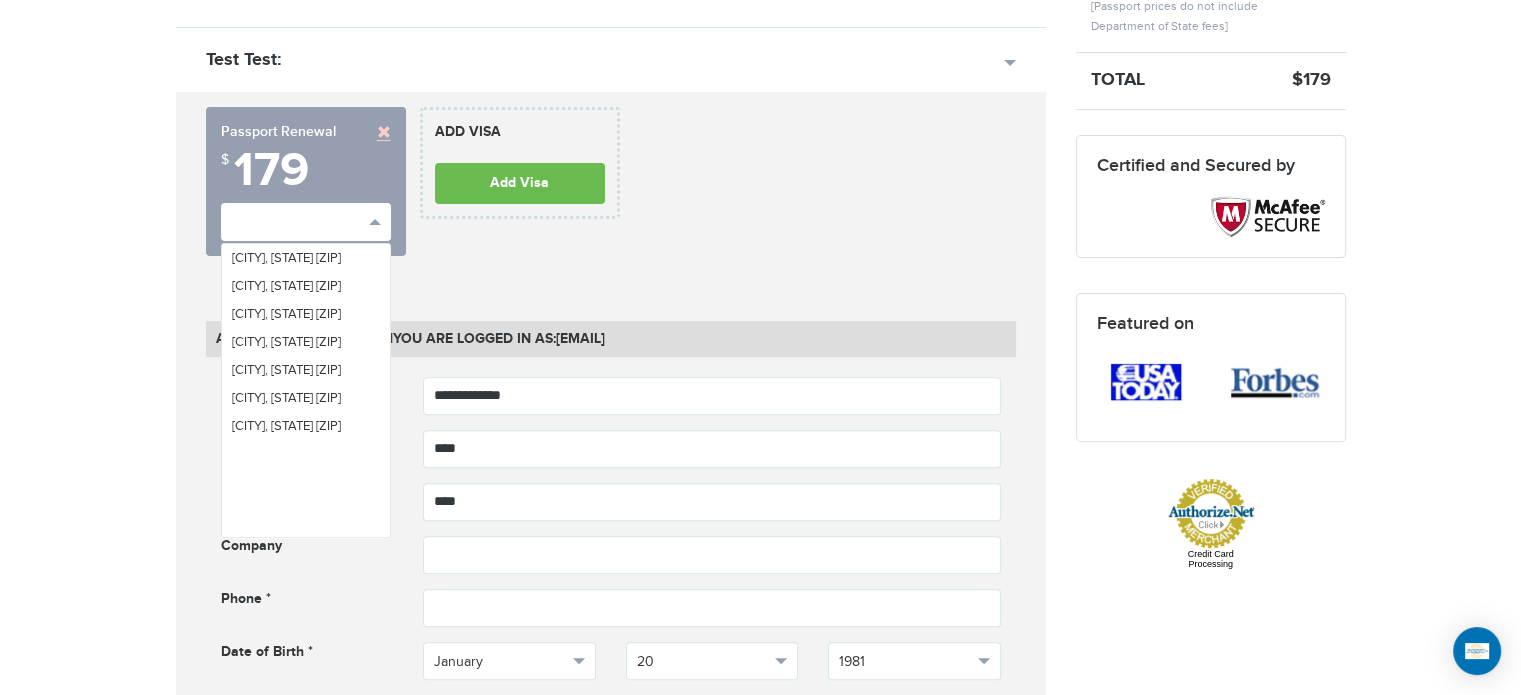 click at bounding box center (384, 132) 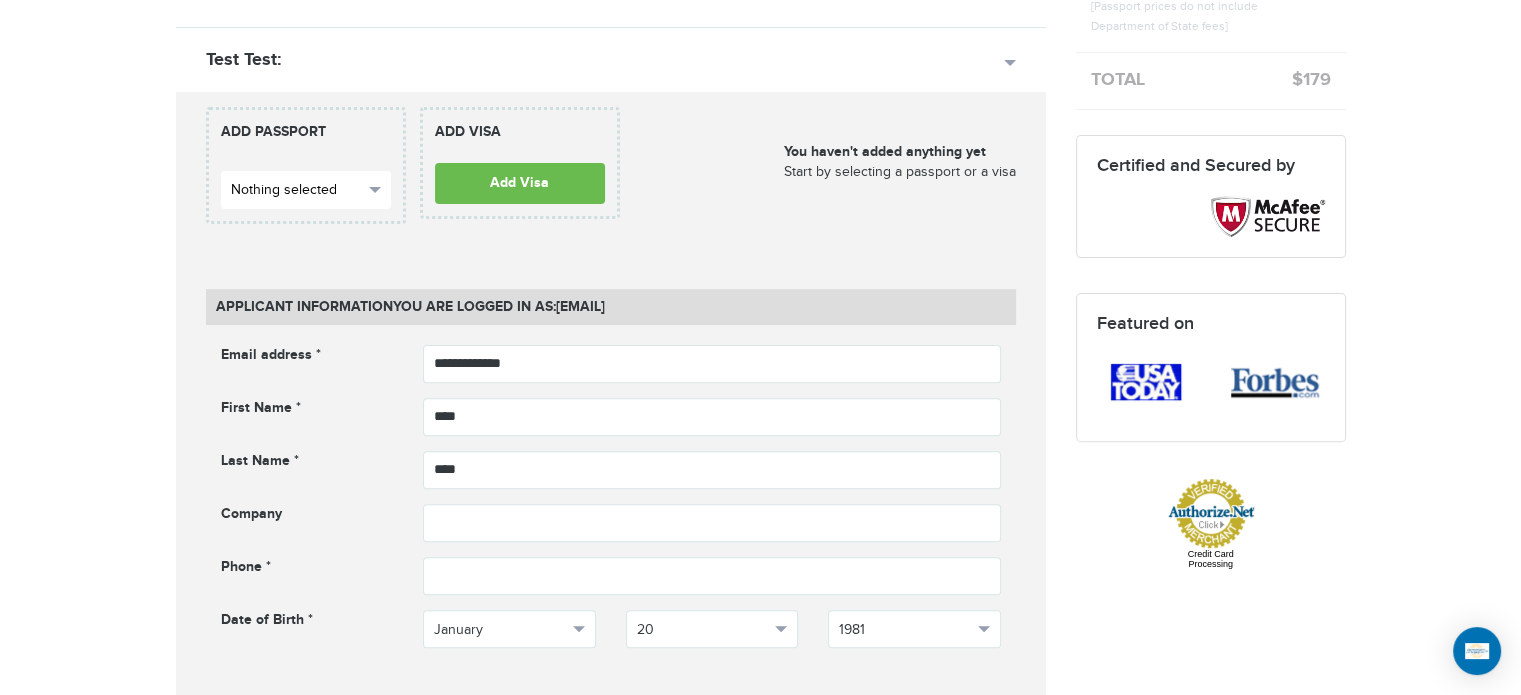 click on "Nothing selected" at bounding box center (297, 190) 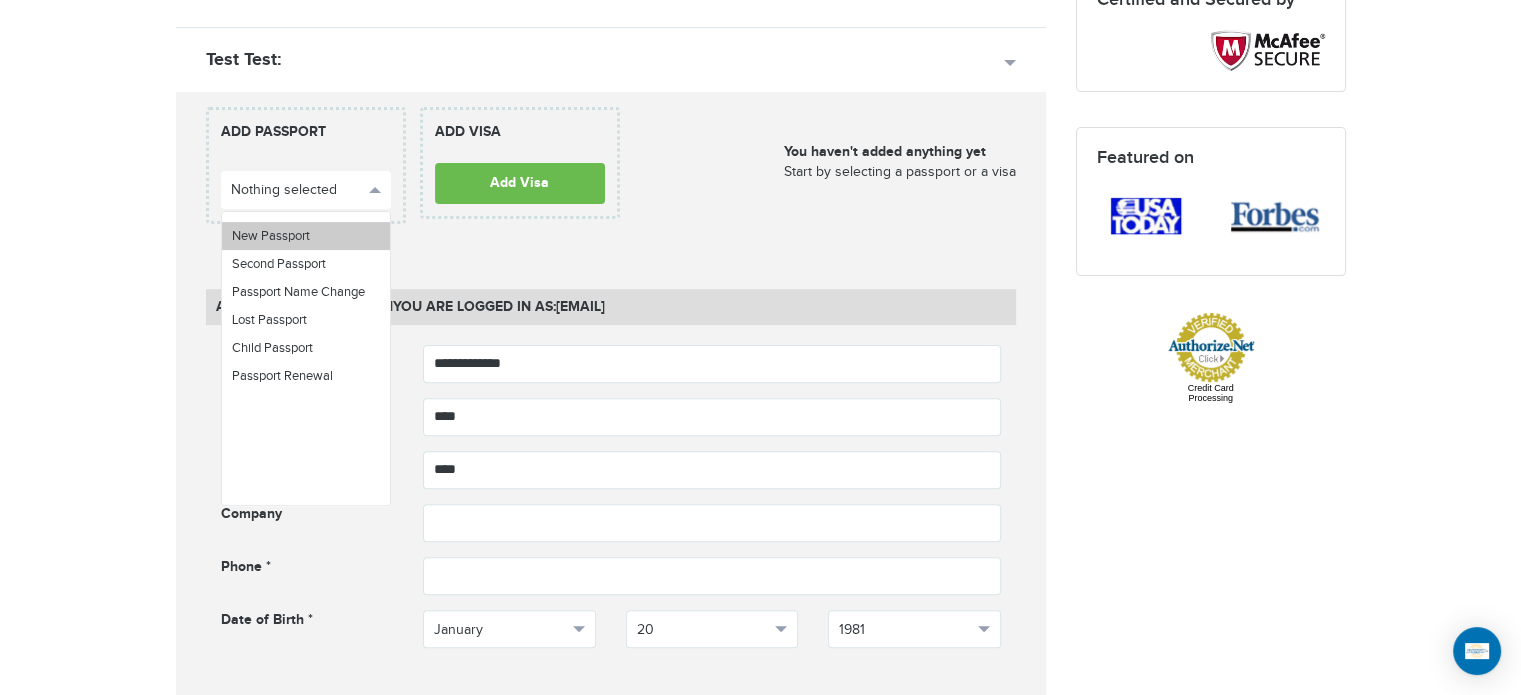 click on "New Passport" at bounding box center (271, 236) 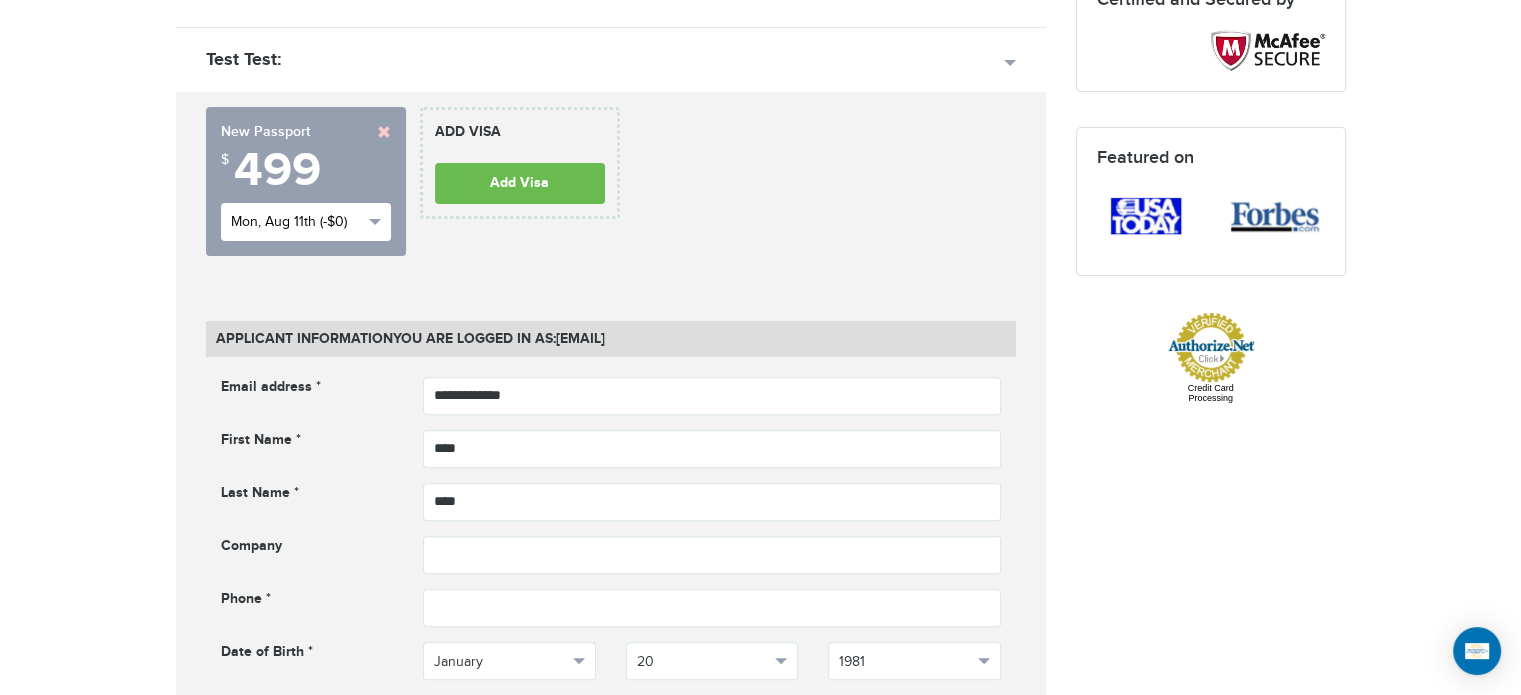 click on "Mon, Aug 11th (-$0)" at bounding box center [297, 222] 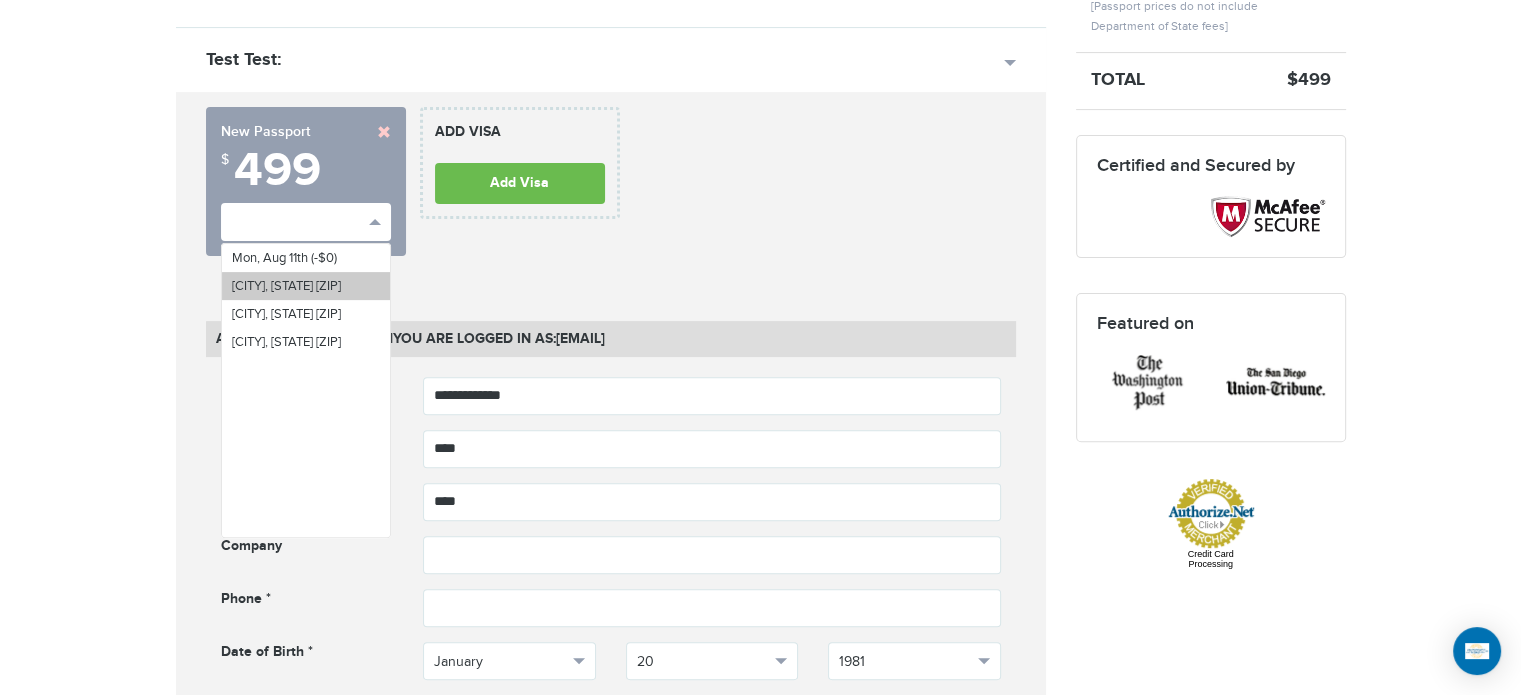 click on "Thu, Aug 14th (-$-100)" at bounding box center [286, 286] 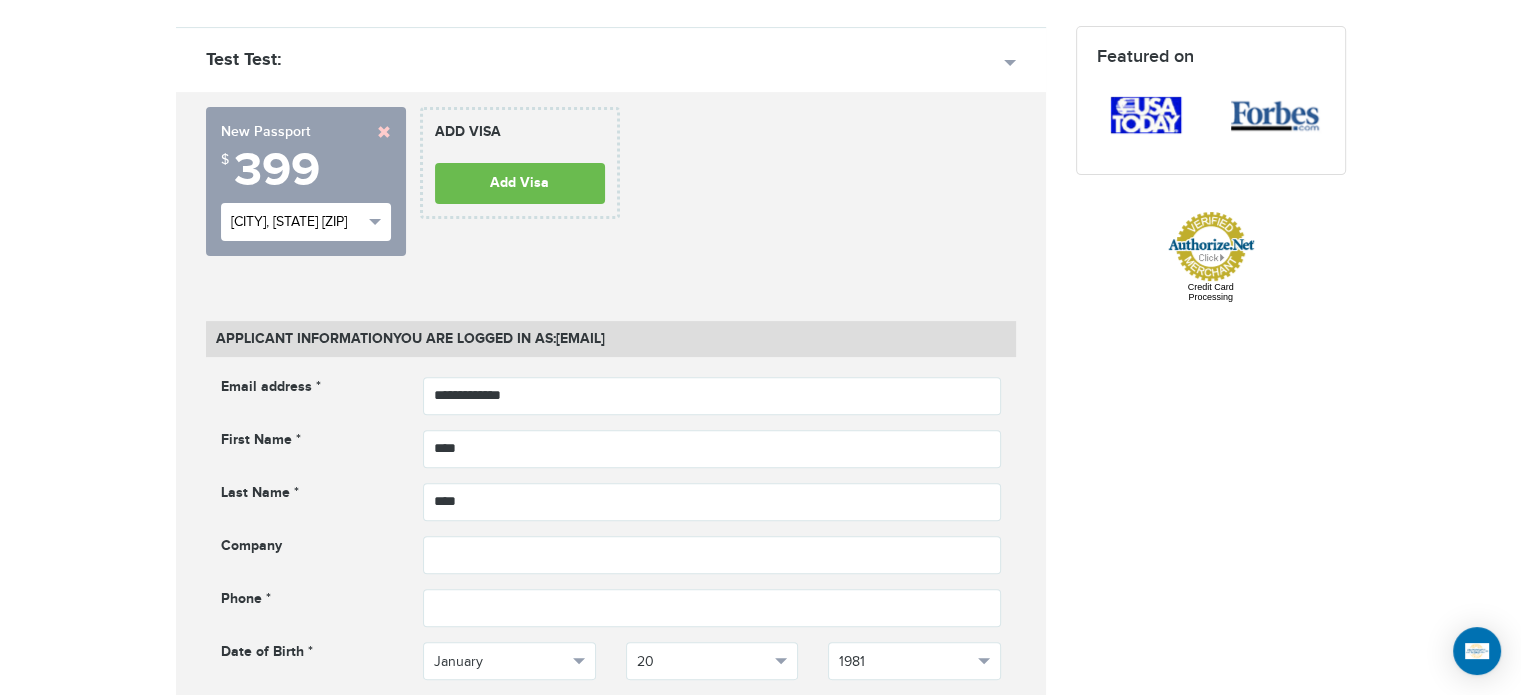 click on "Thu, Aug 14th (-$0)" at bounding box center (297, 222) 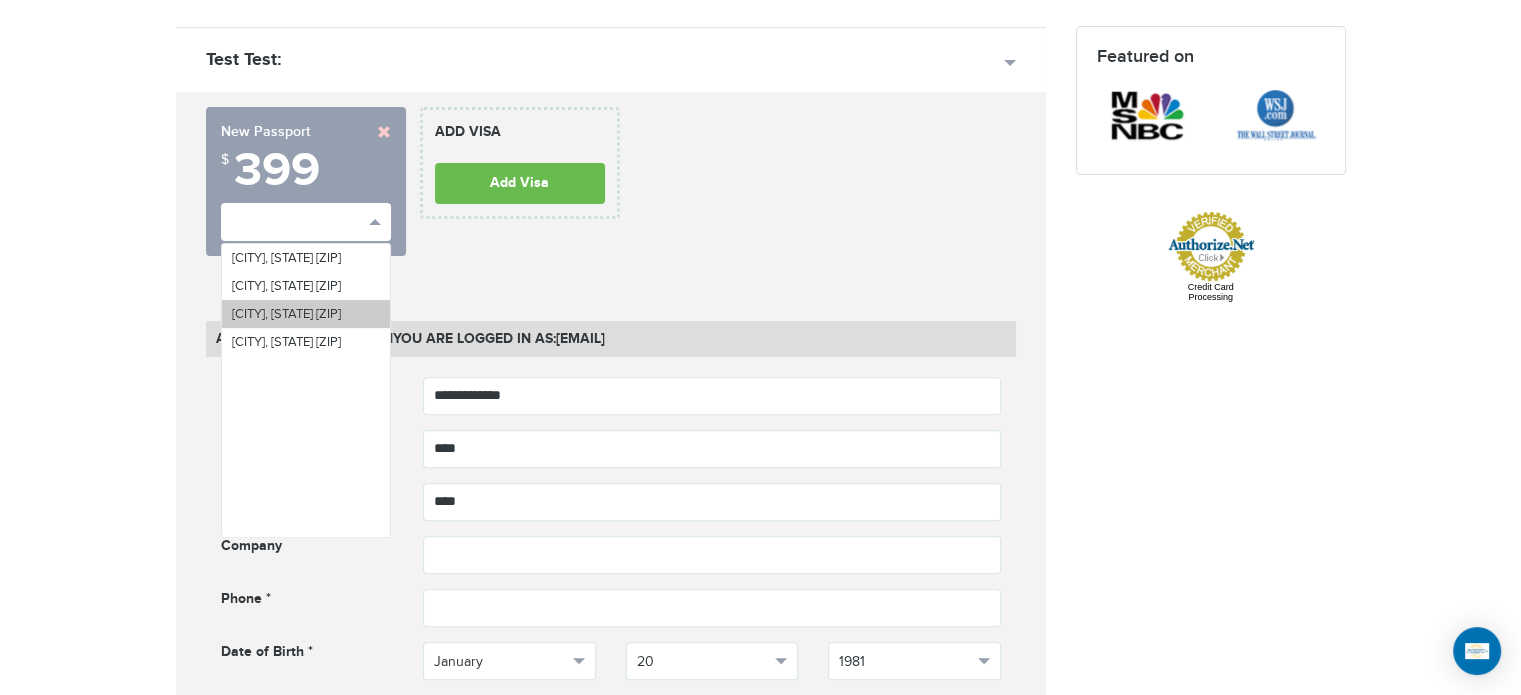 click on "Mon, Aug 18th (-$100)" at bounding box center (286, 314) 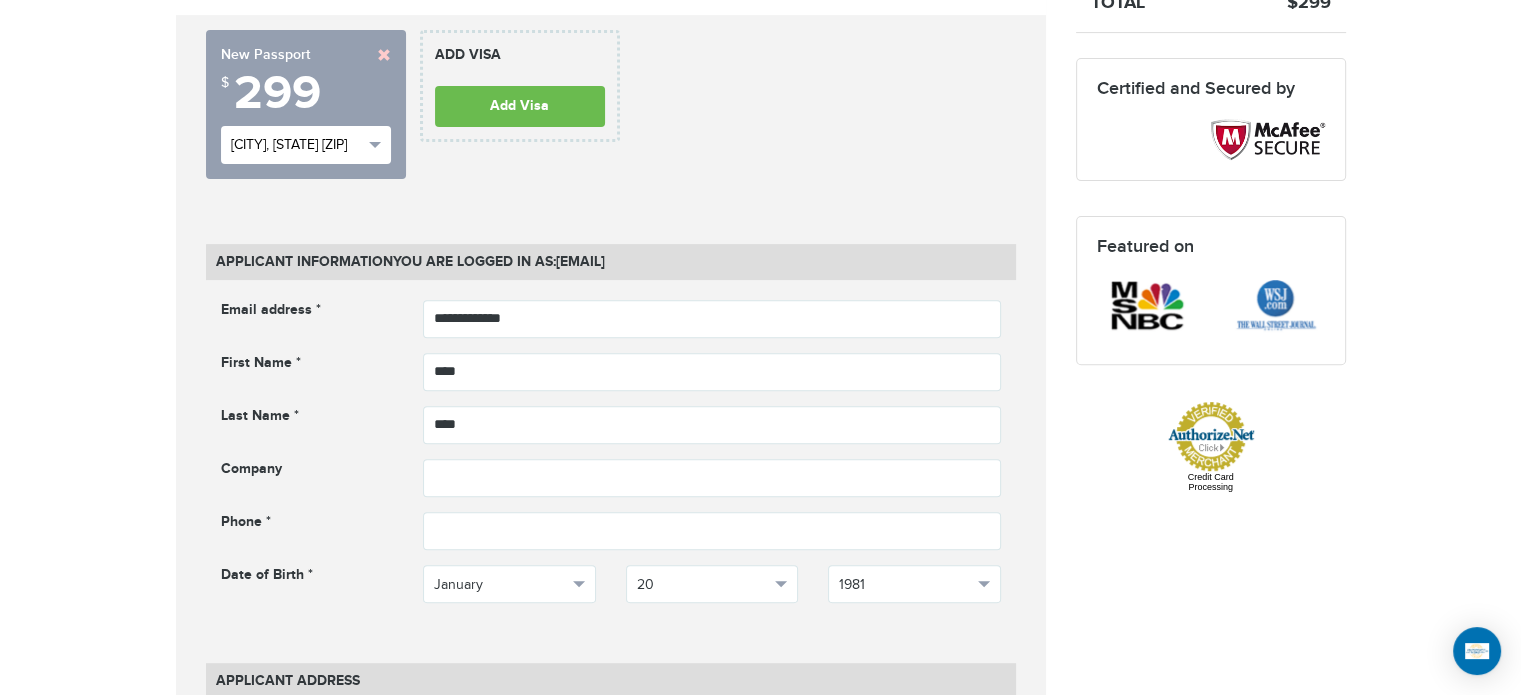scroll, scrollTop: 692, scrollLeft: 0, axis: vertical 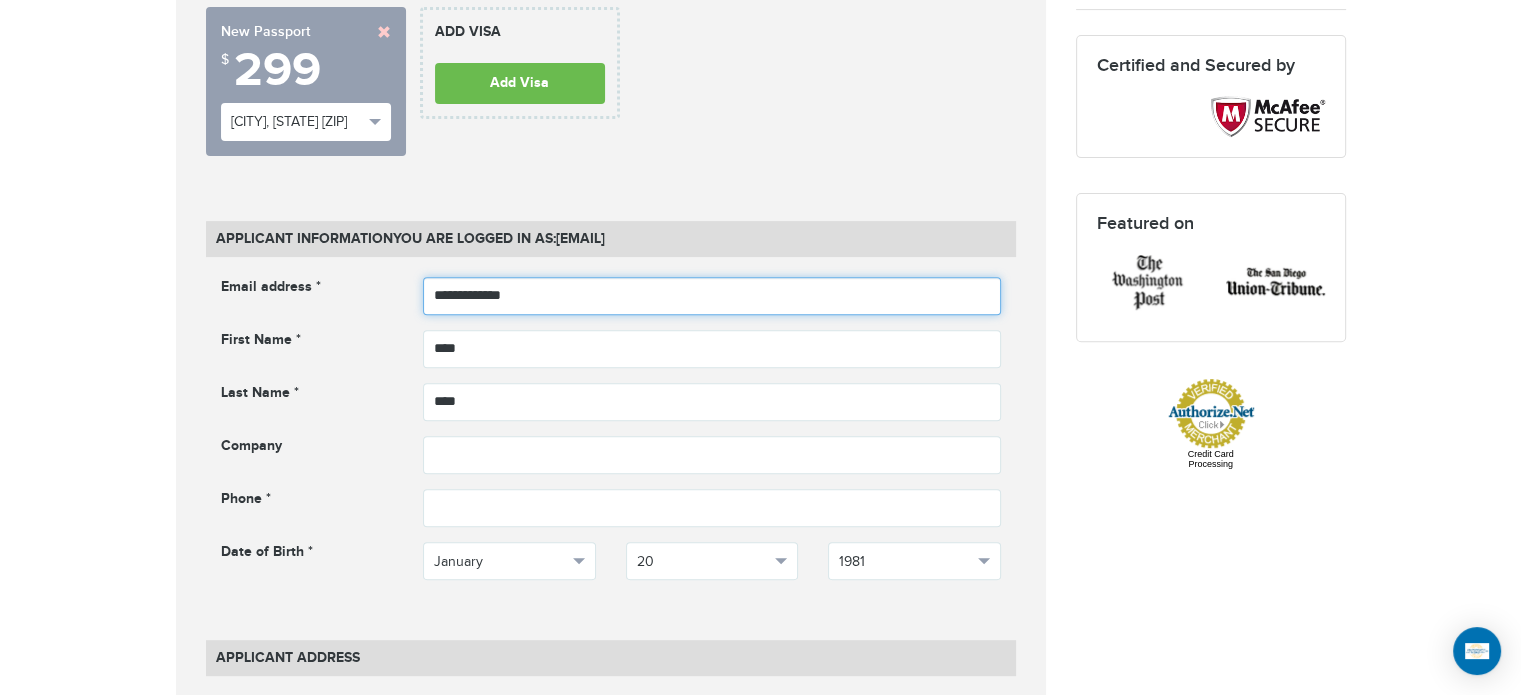 drag, startPoint x: 537, startPoint y: 295, endPoint x: 420, endPoint y: 291, distance: 117.06836 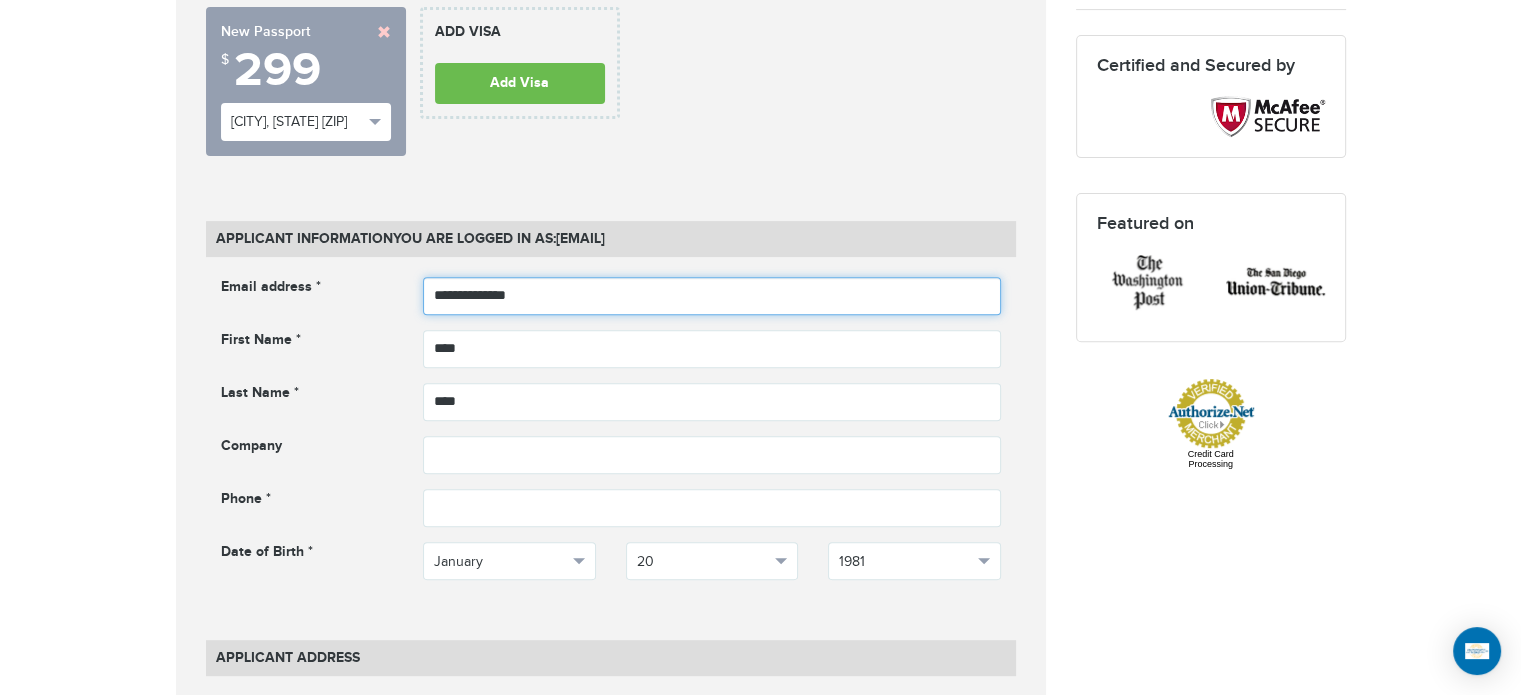 click on "**********" at bounding box center [712, 296] 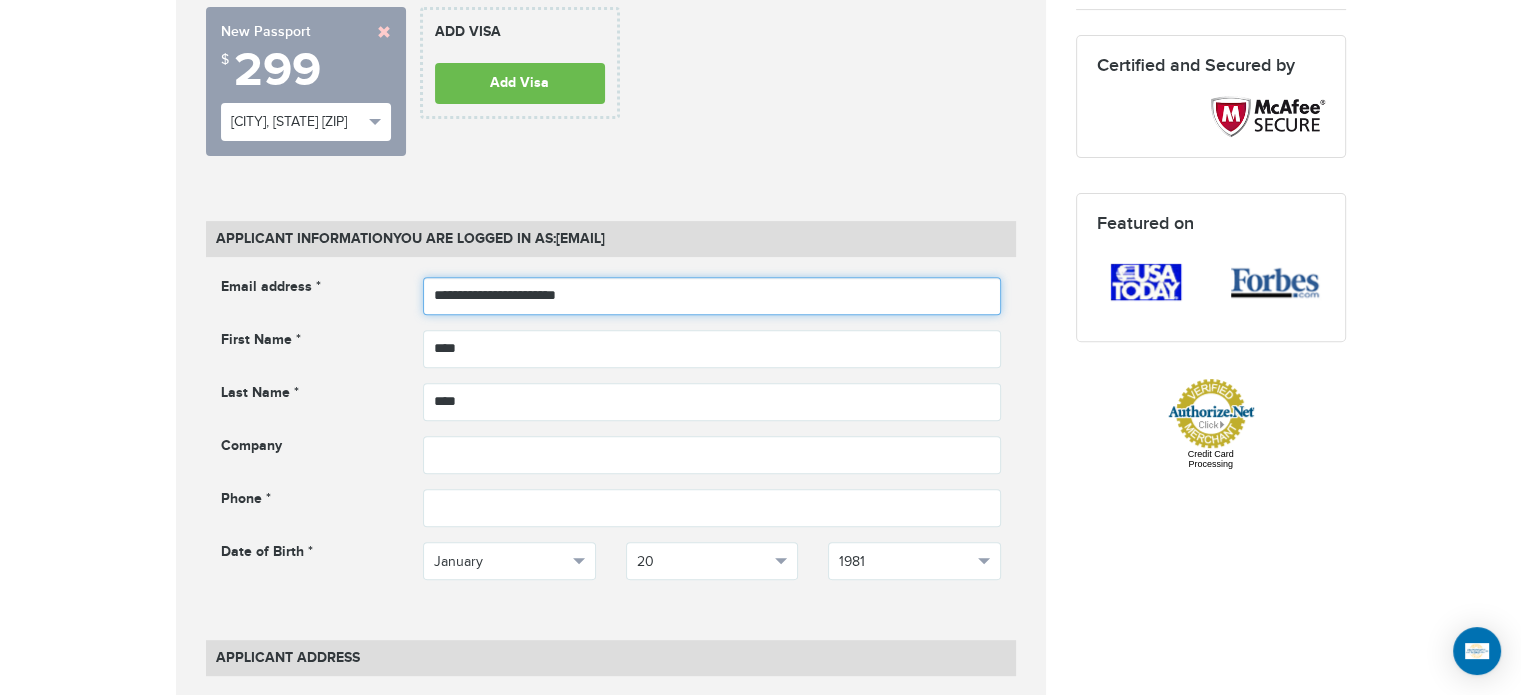 type on "**********" 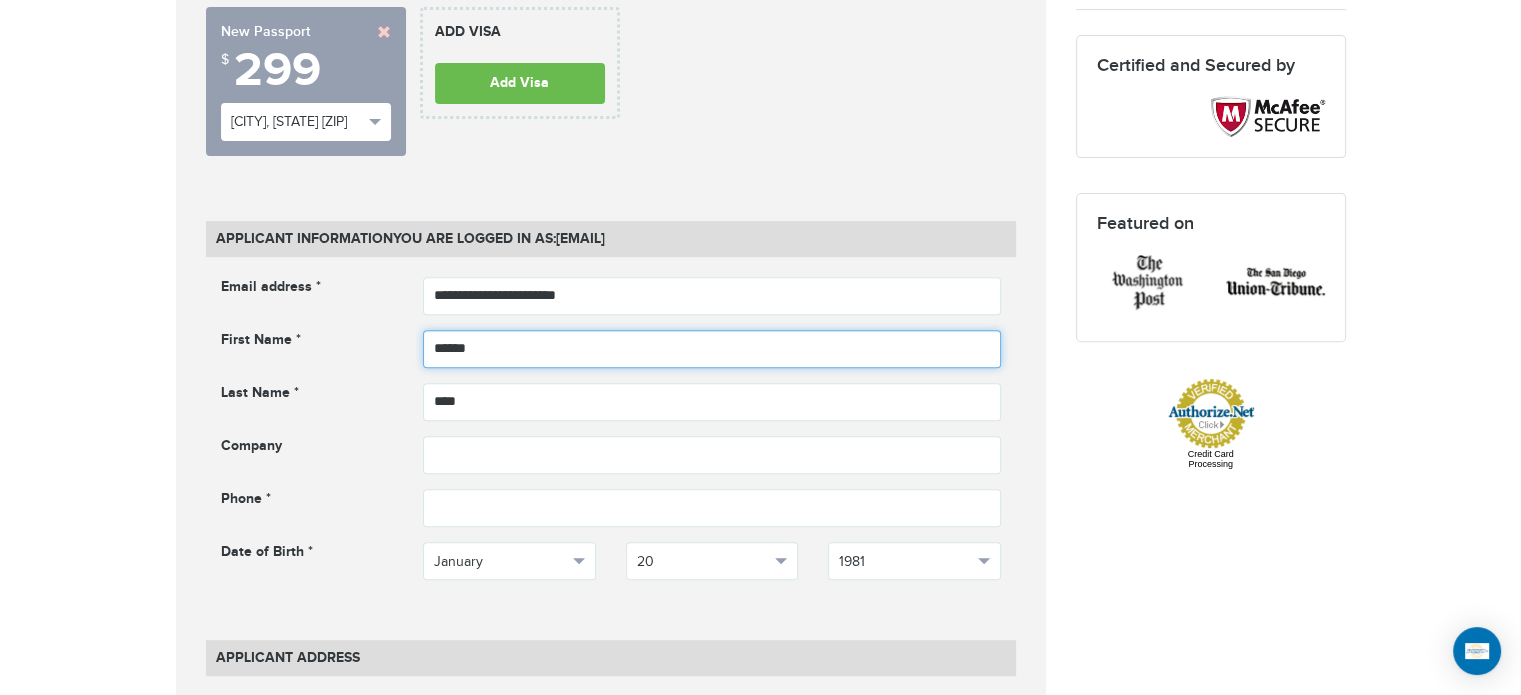 type on "******" 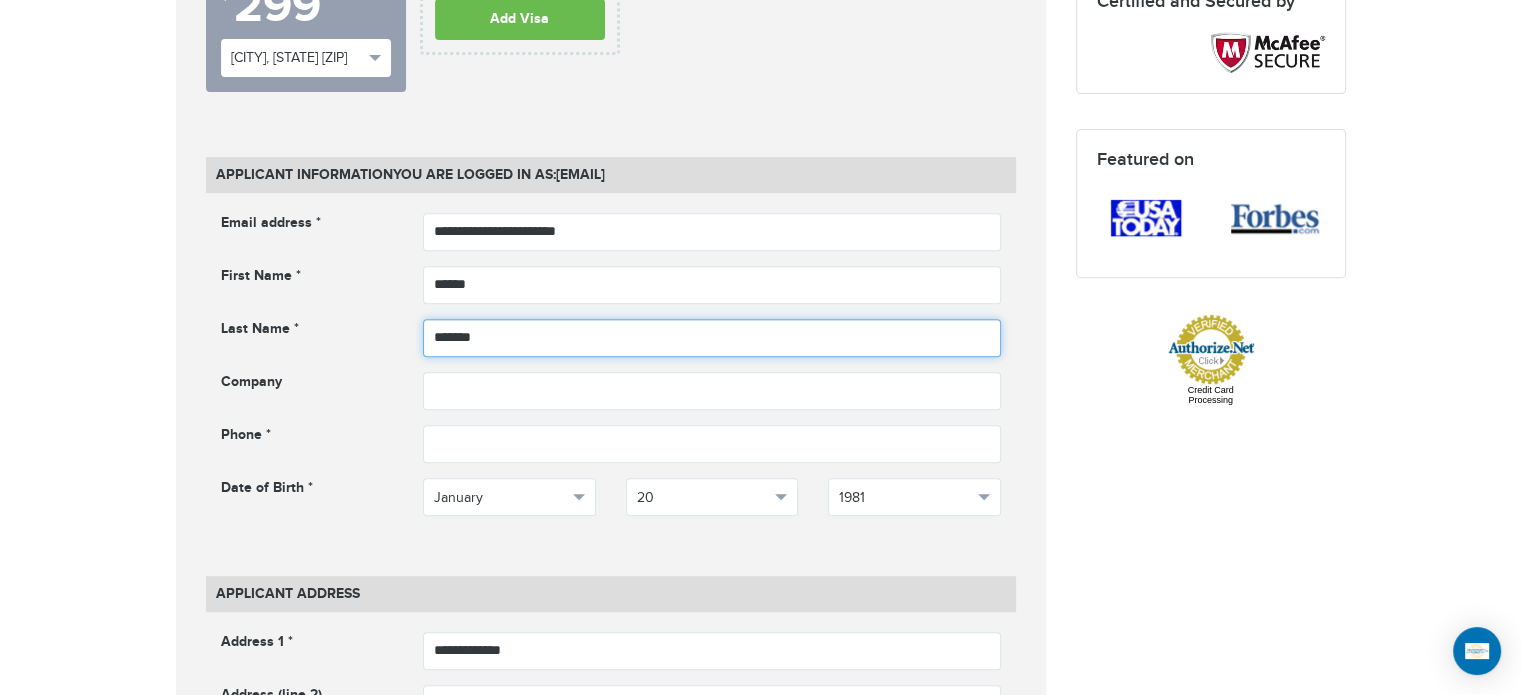 scroll, scrollTop: 792, scrollLeft: 0, axis: vertical 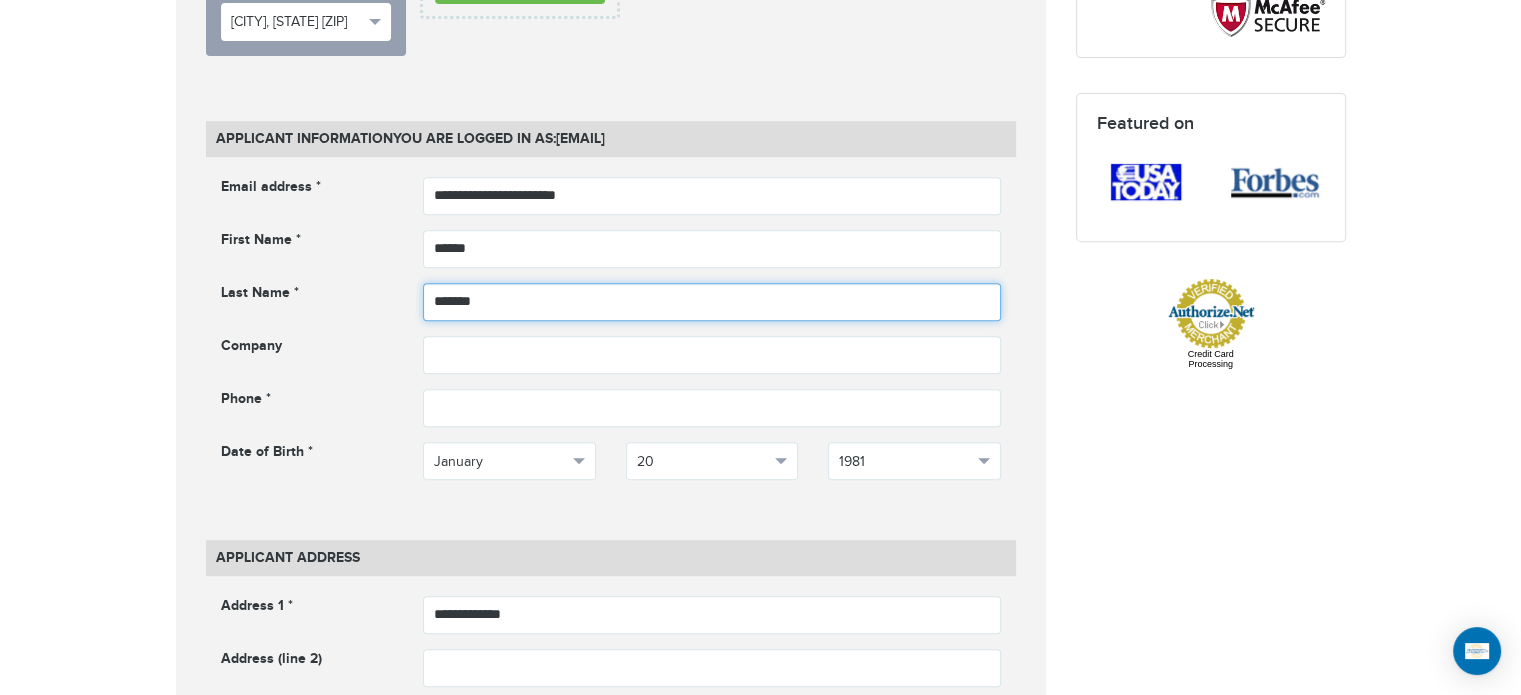 type on "*******" 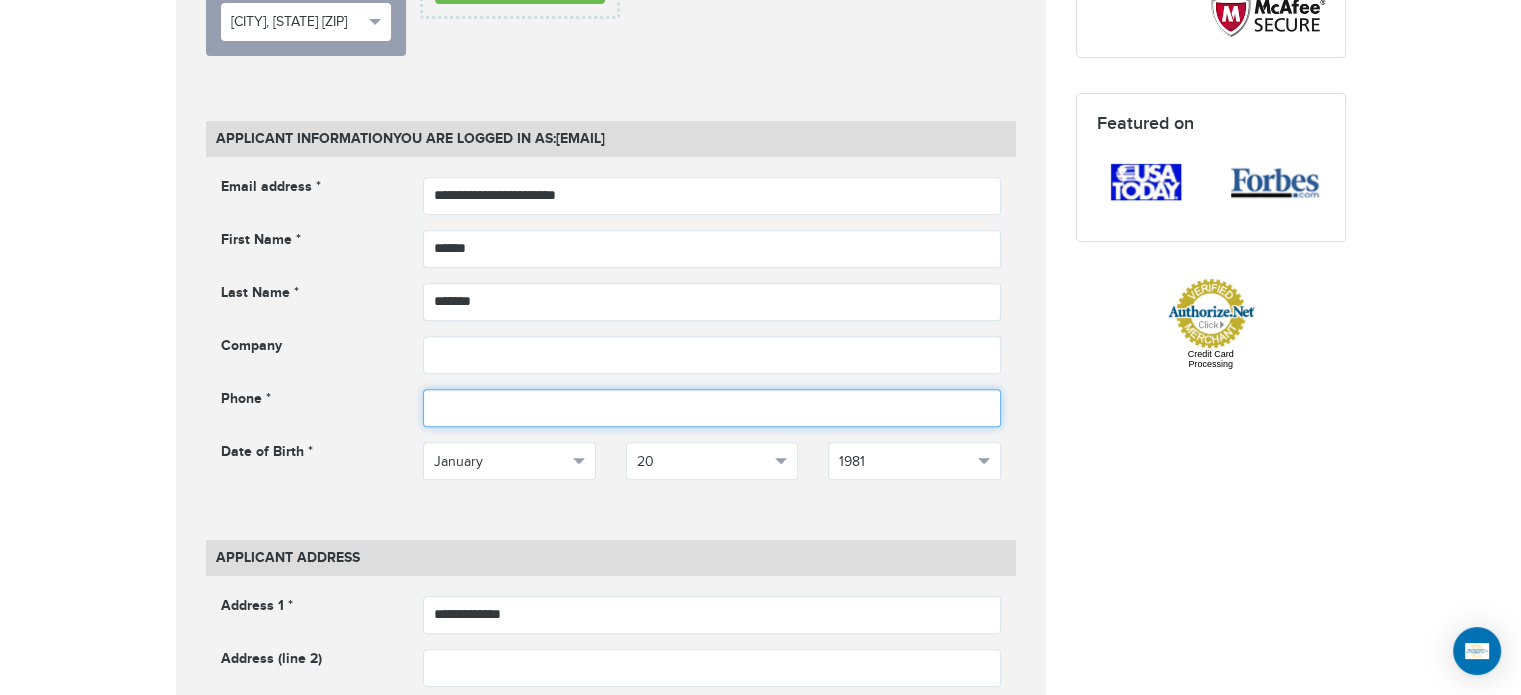 click at bounding box center [712, 408] 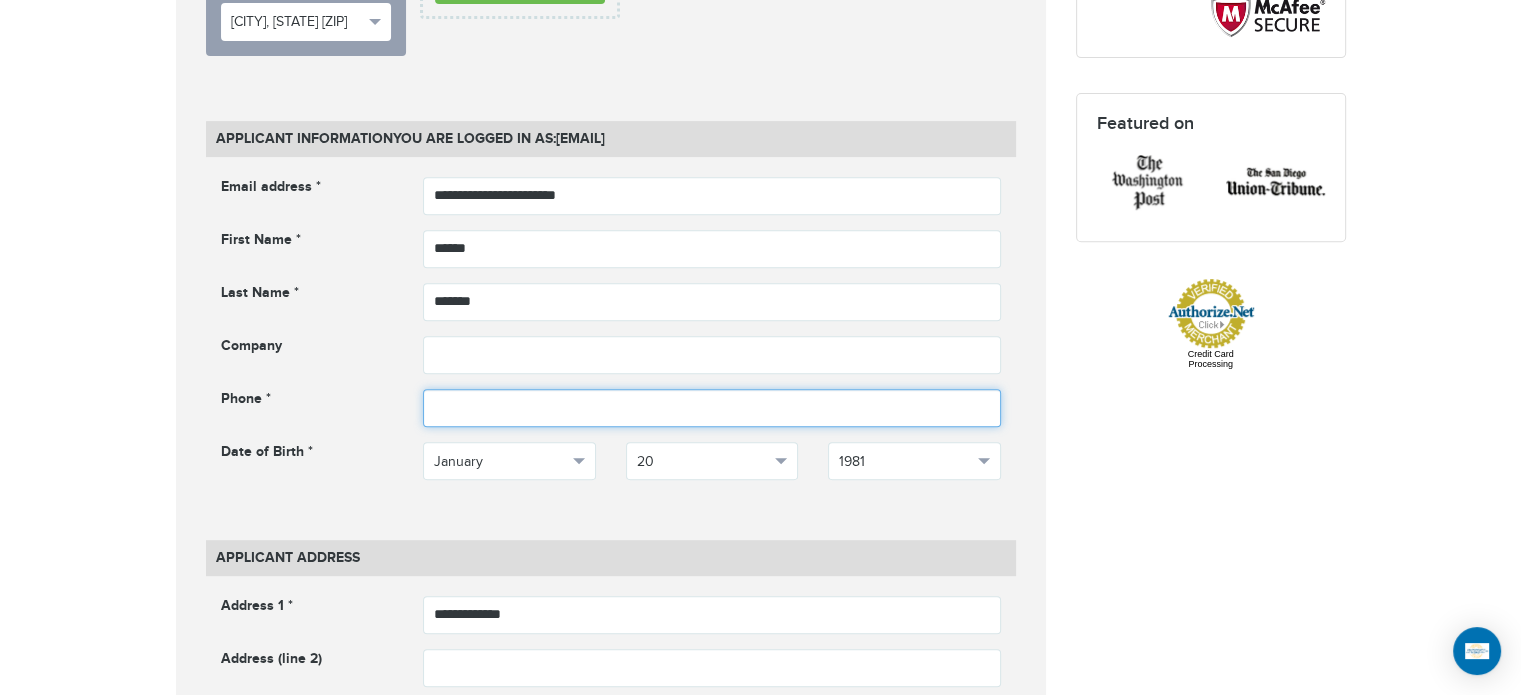click at bounding box center [712, 408] 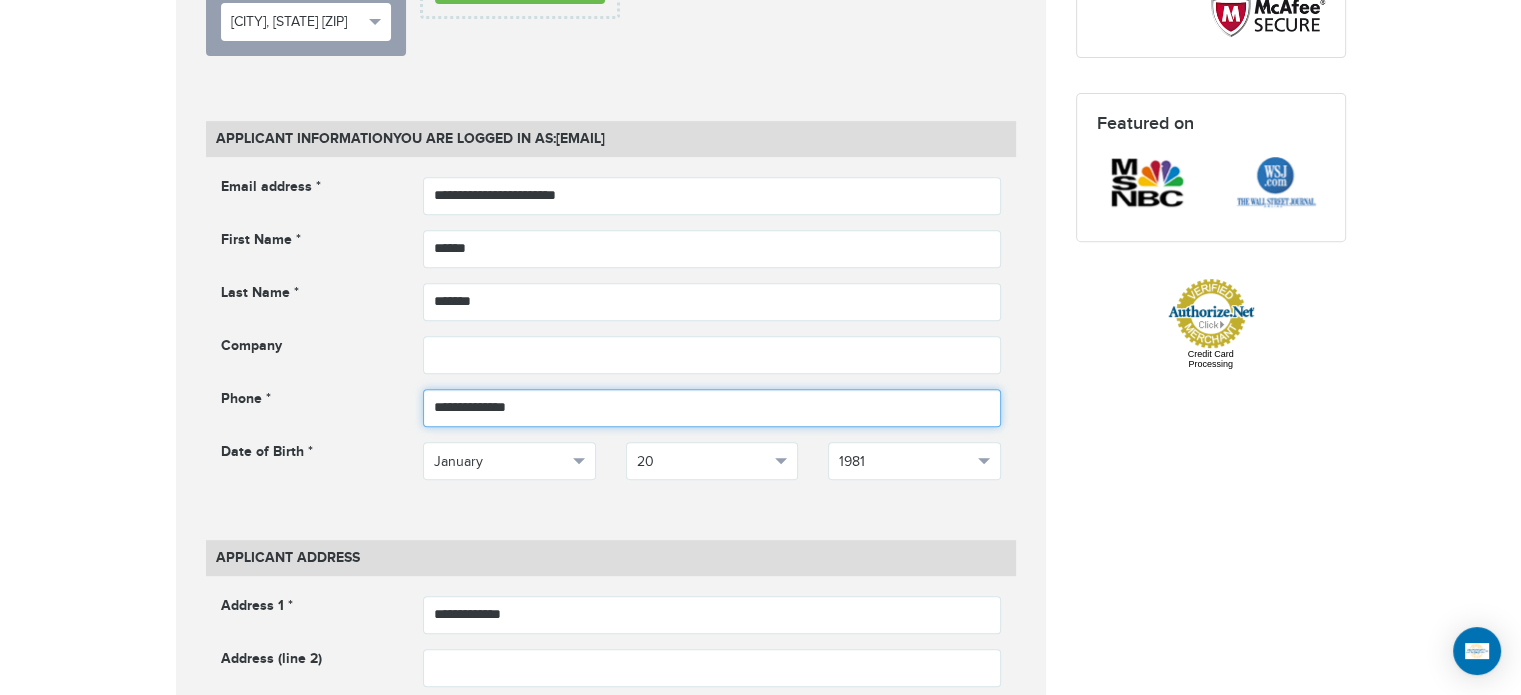 type on "**********" 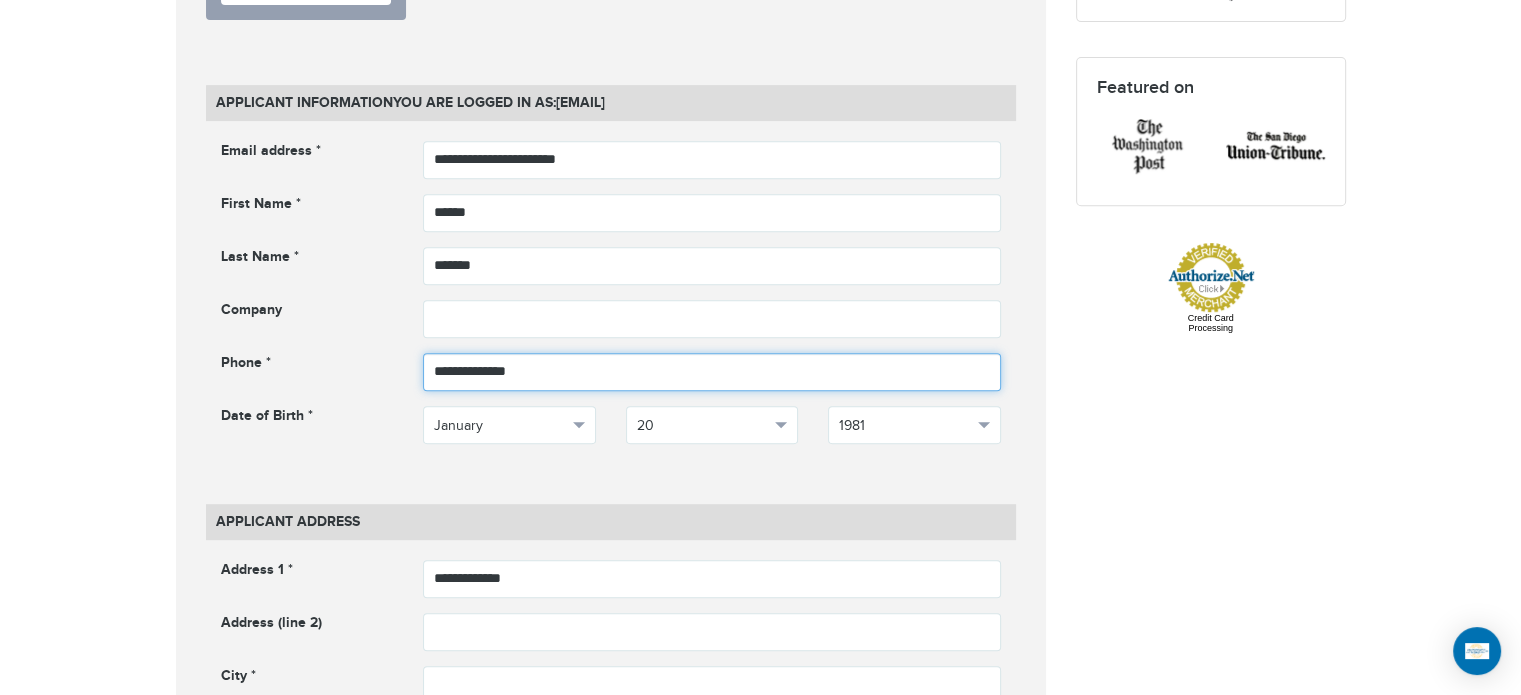 scroll, scrollTop: 892, scrollLeft: 0, axis: vertical 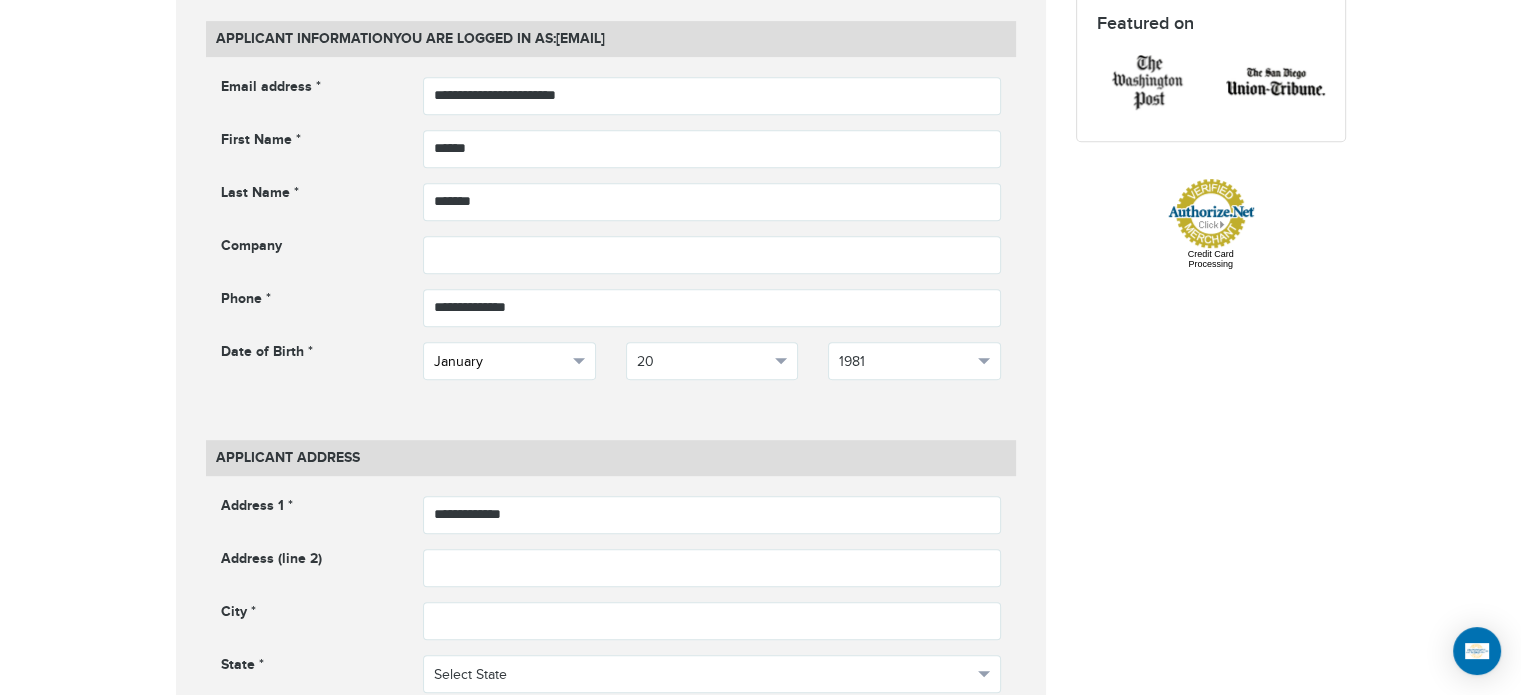 click on "January" at bounding box center [500, 362] 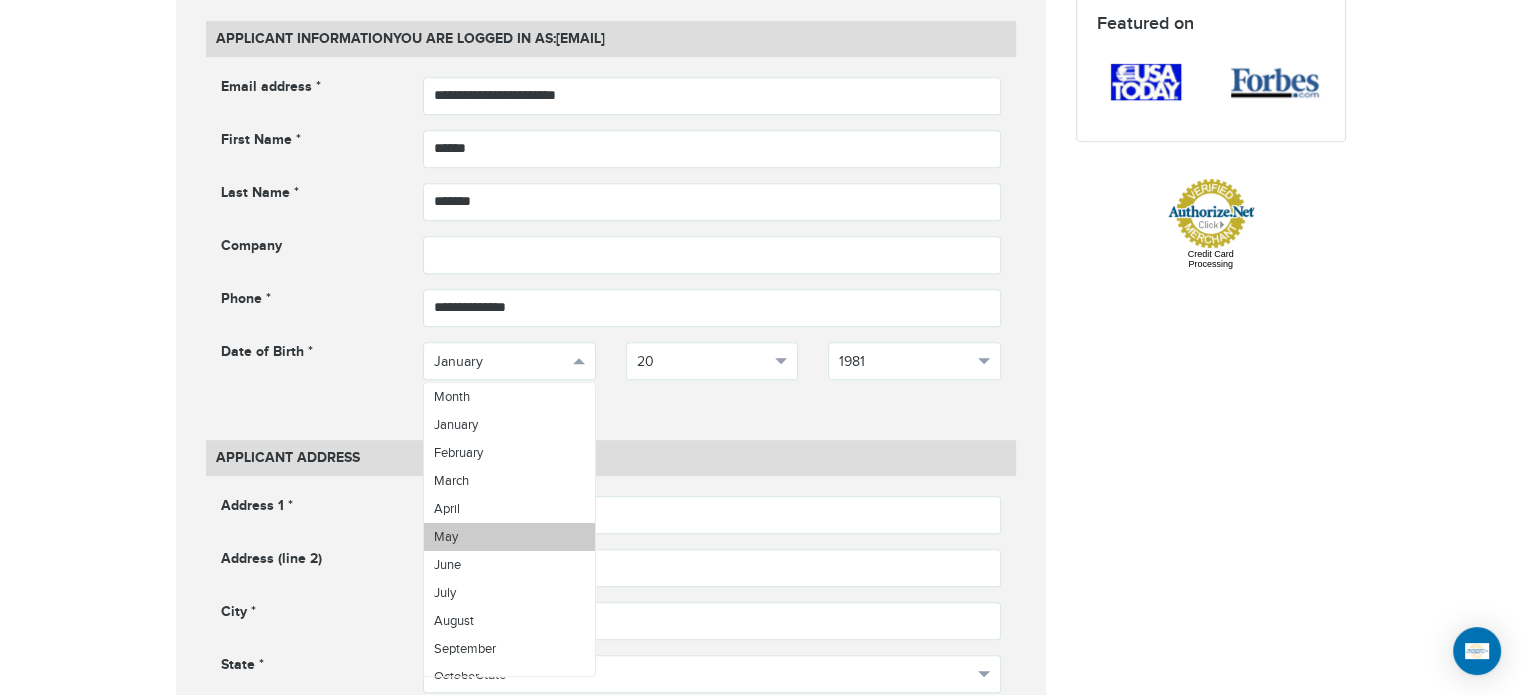 click on "May" at bounding box center [509, 537] 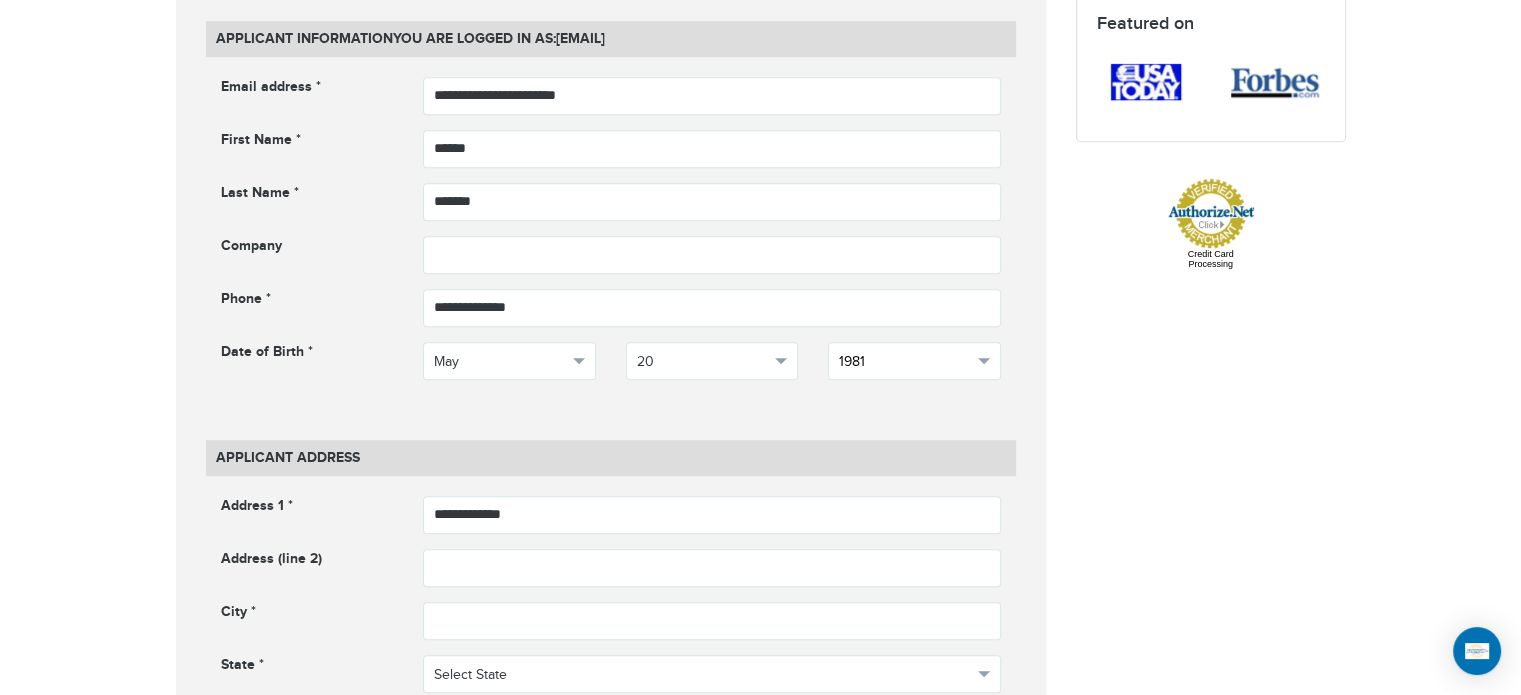 click on "1981" at bounding box center (905, 362) 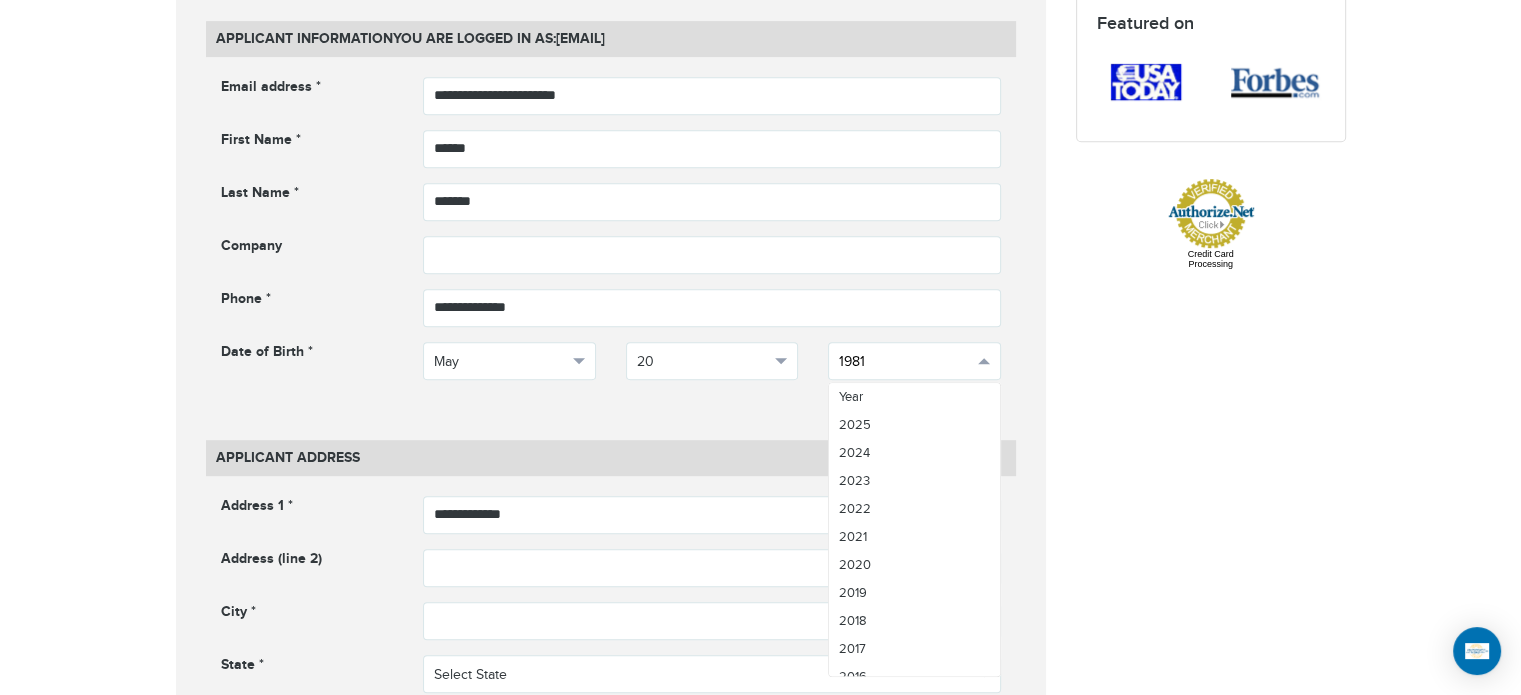 scroll, scrollTop: 1127, scrollLeft: 0, axis: vertical 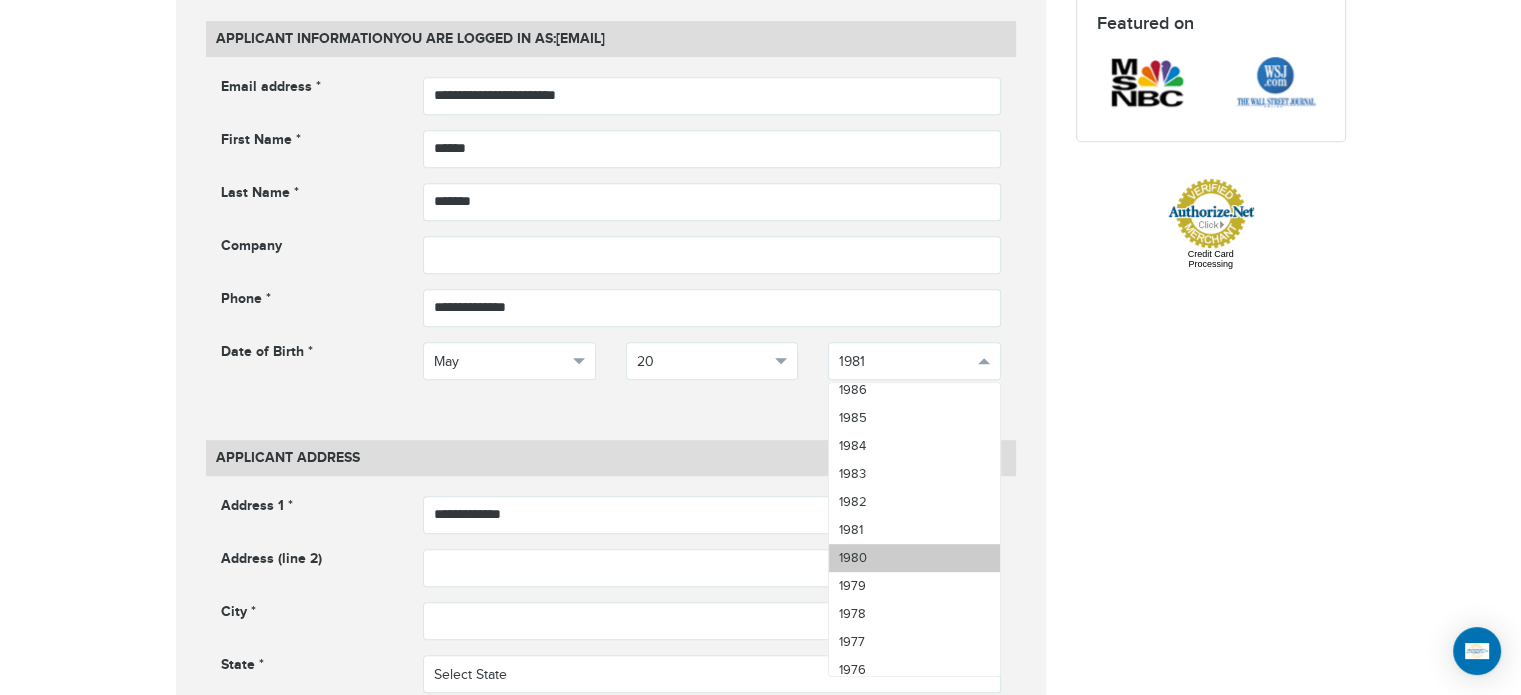 click on "1980" at bounding box center [914, 558] 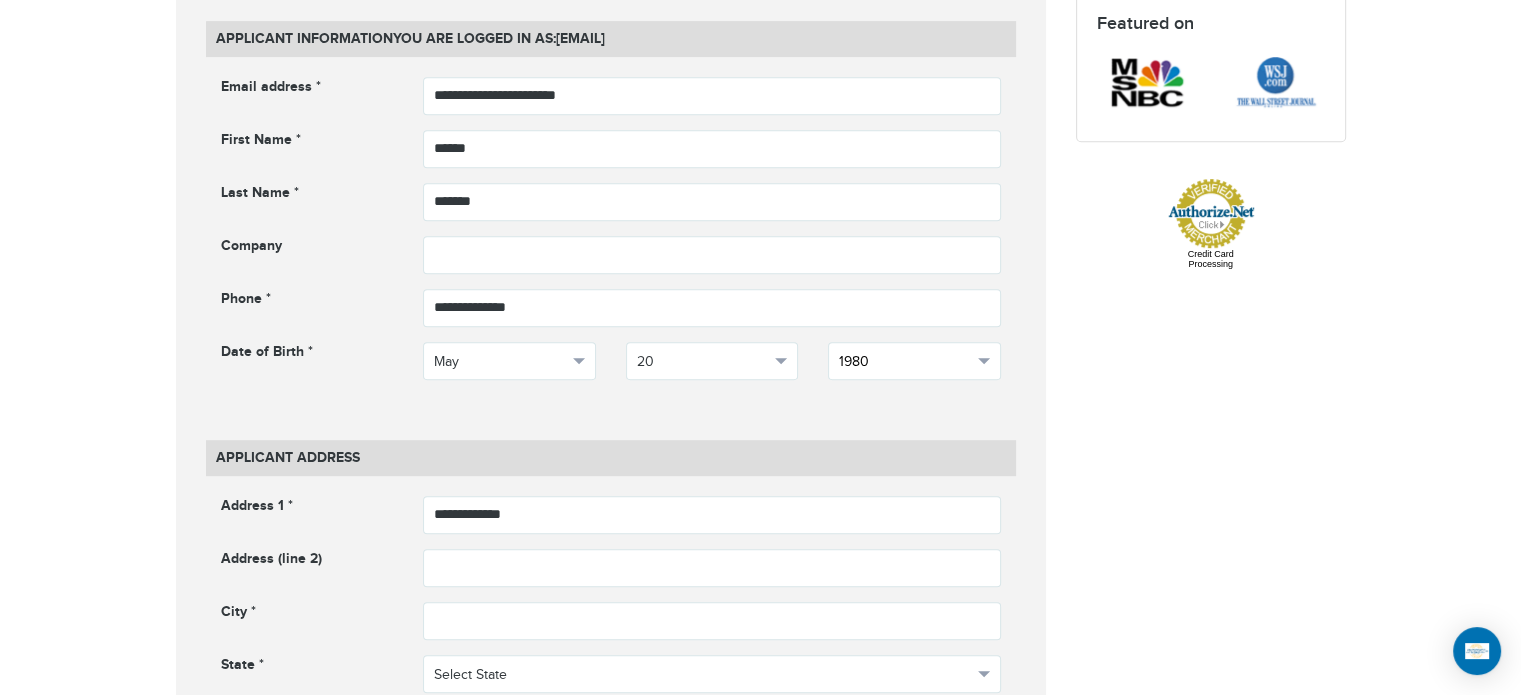 scroll, scrollTop: 992, scrollLeft: 0, axis: vertical 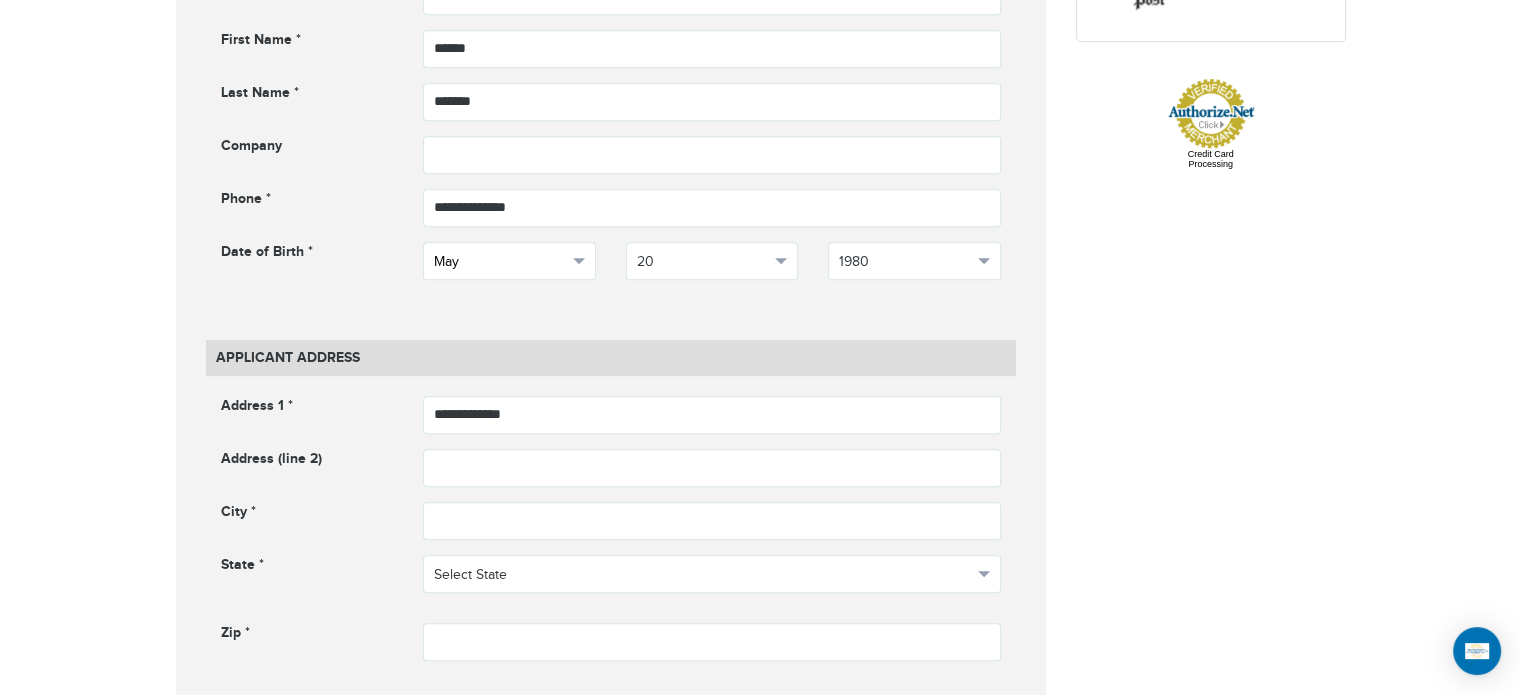 click on "May" at bounding box center [509, 261] 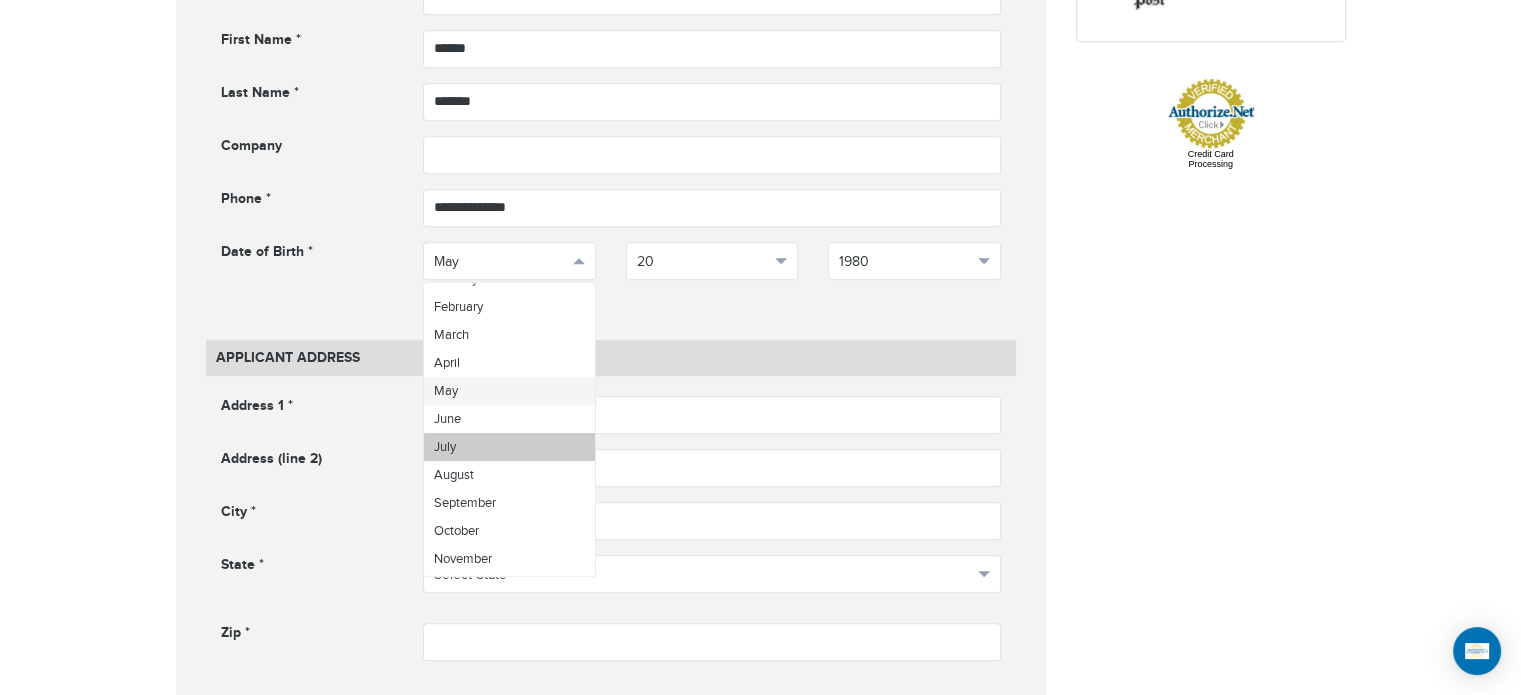 scroll, scrollTop: 70, scrollLeft: 0, axis: vertical 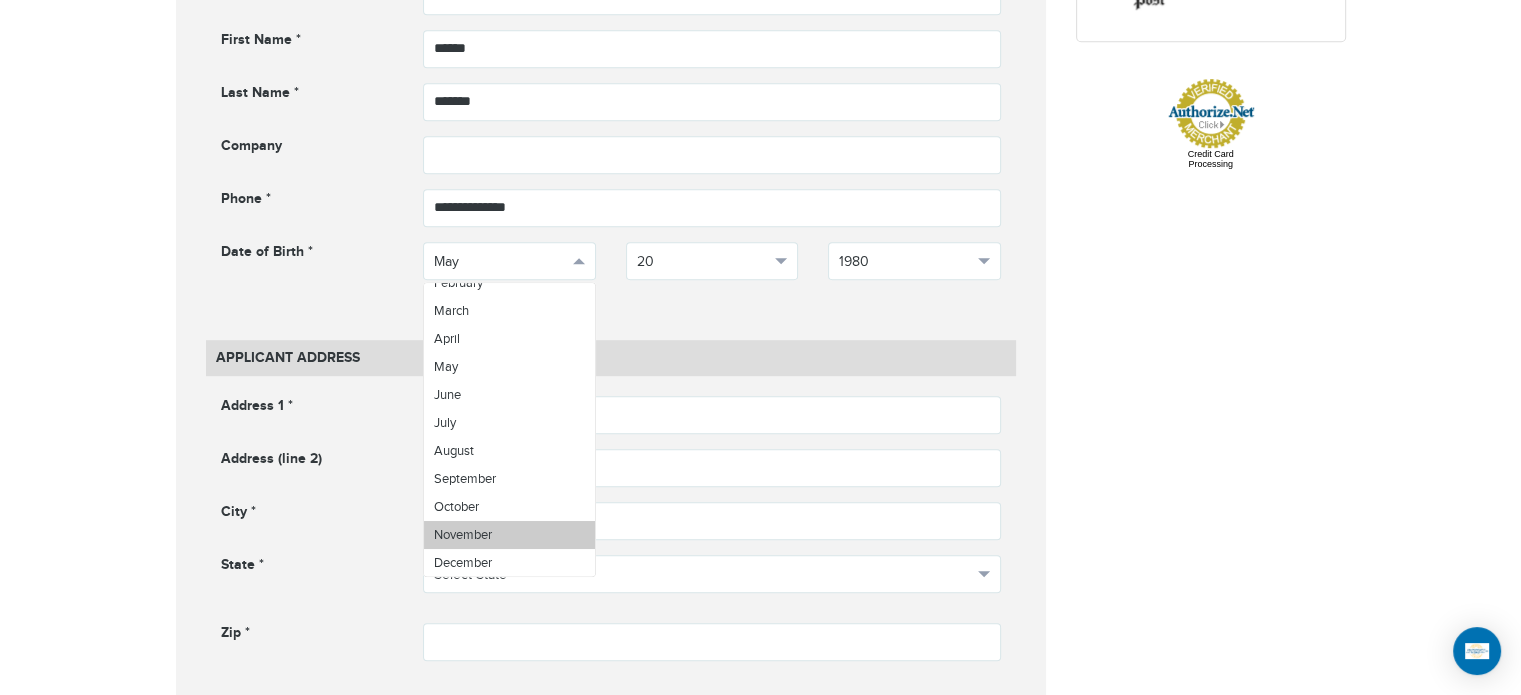 click on "November" at bounding box center (463, 535) 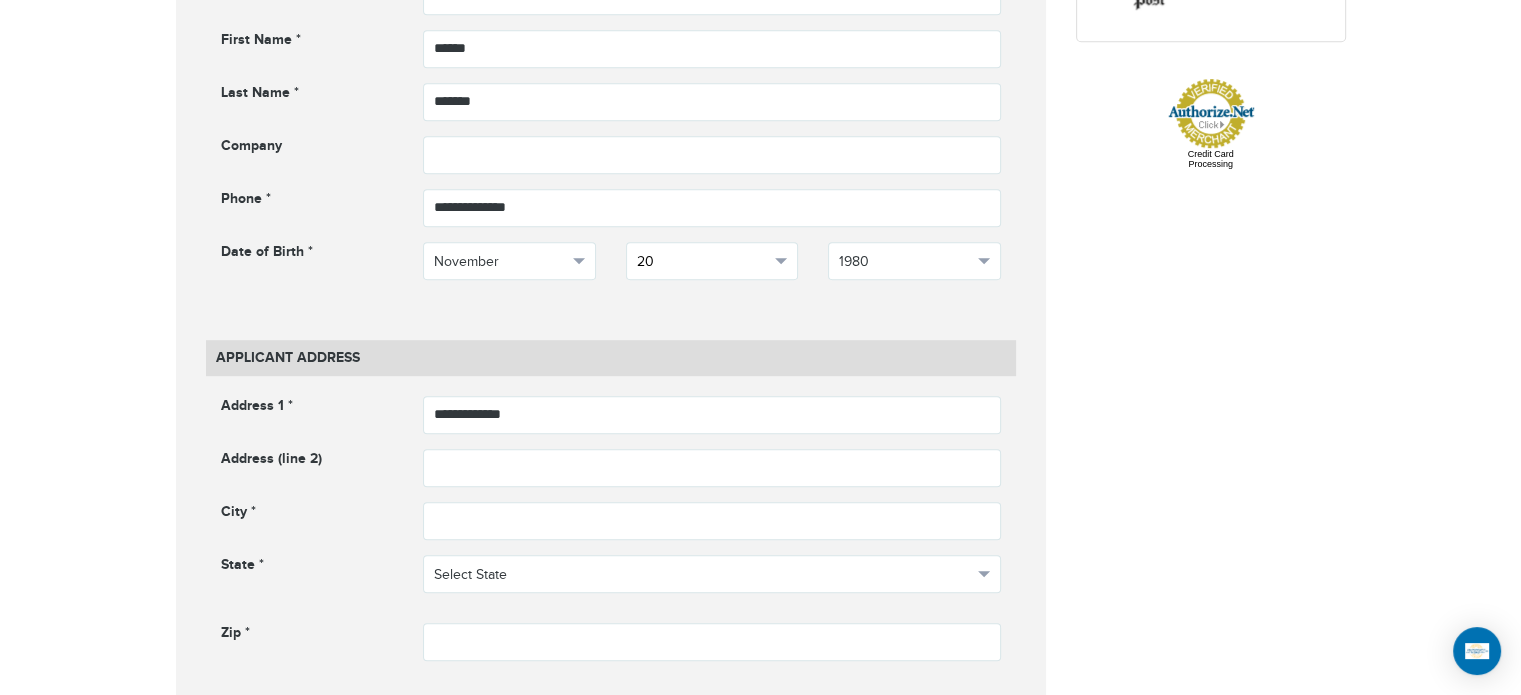 click on "20" at bounding box center [703, 262] 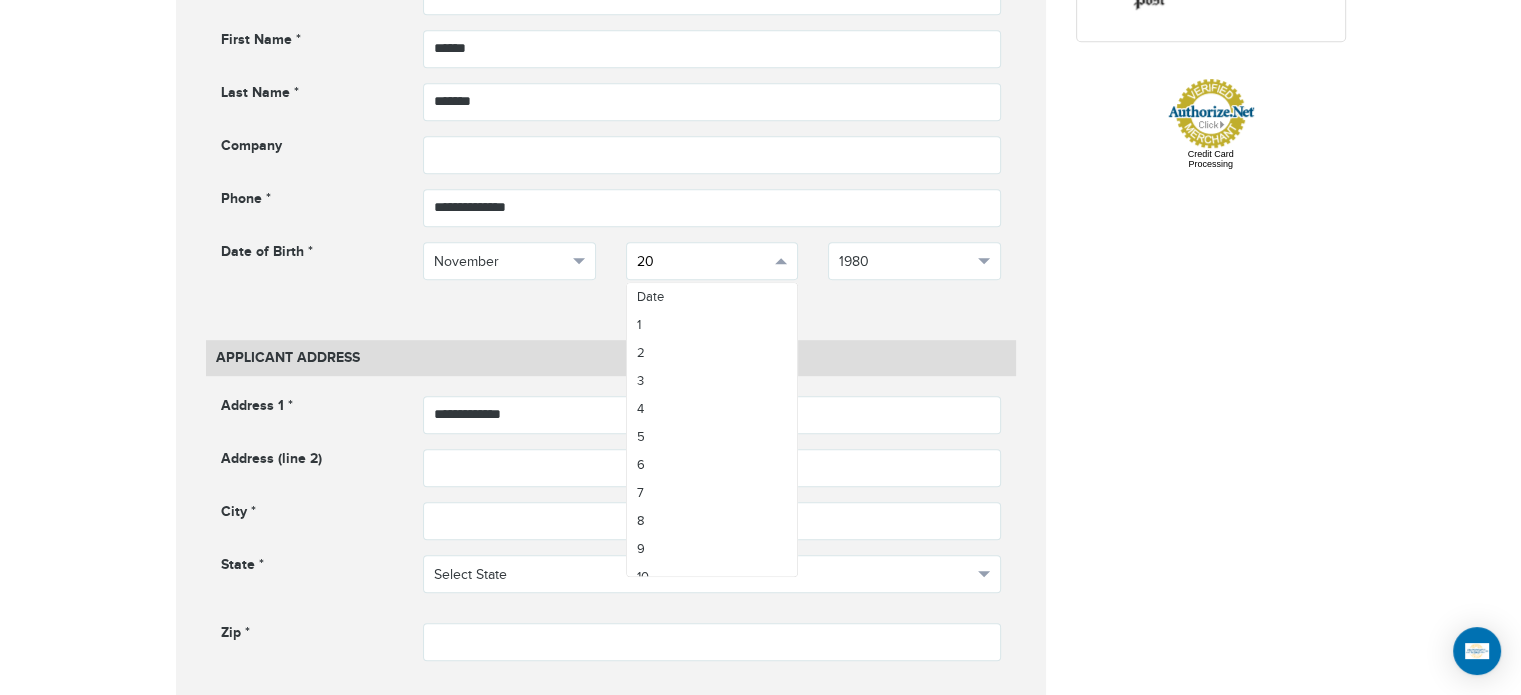 scroll, scrollTop: 427, scrollLeft: 0, axis: vertical 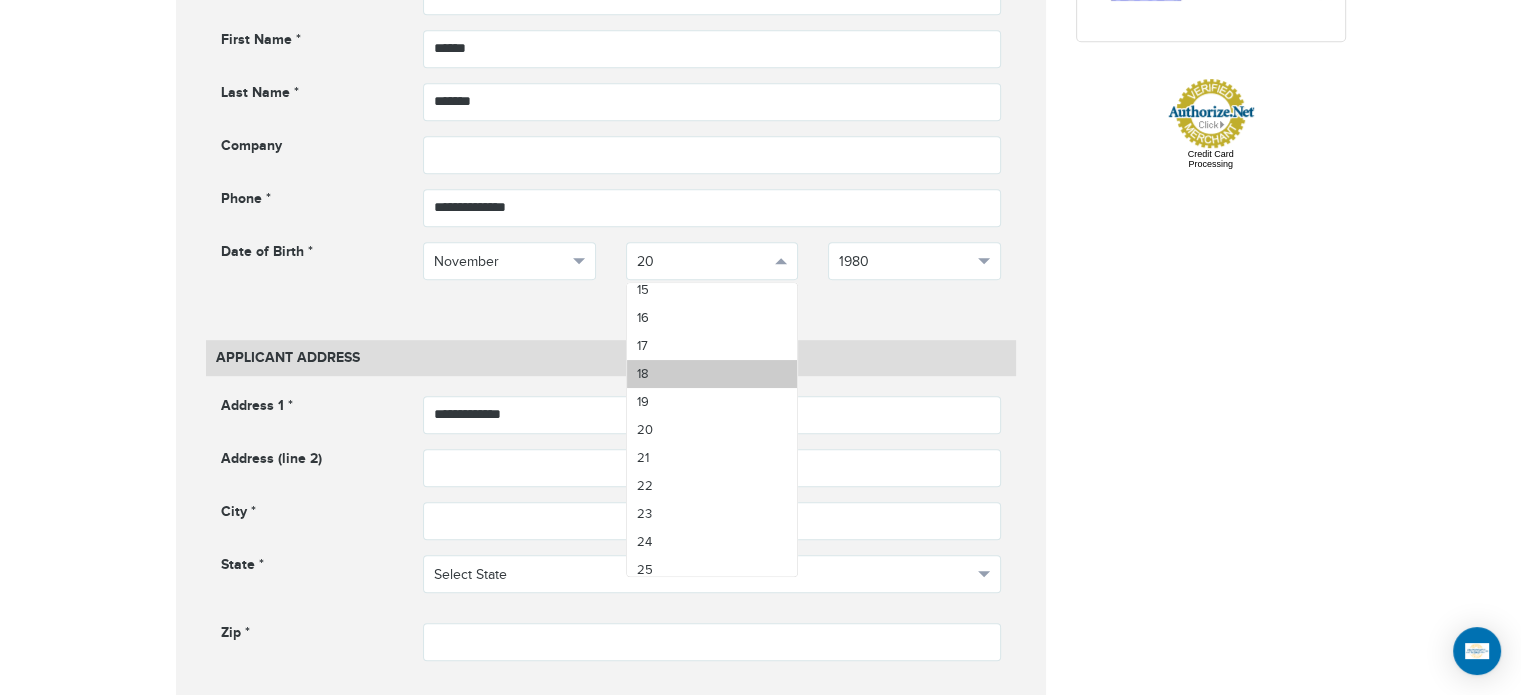 click on "18" at bounding box center (712, 374) 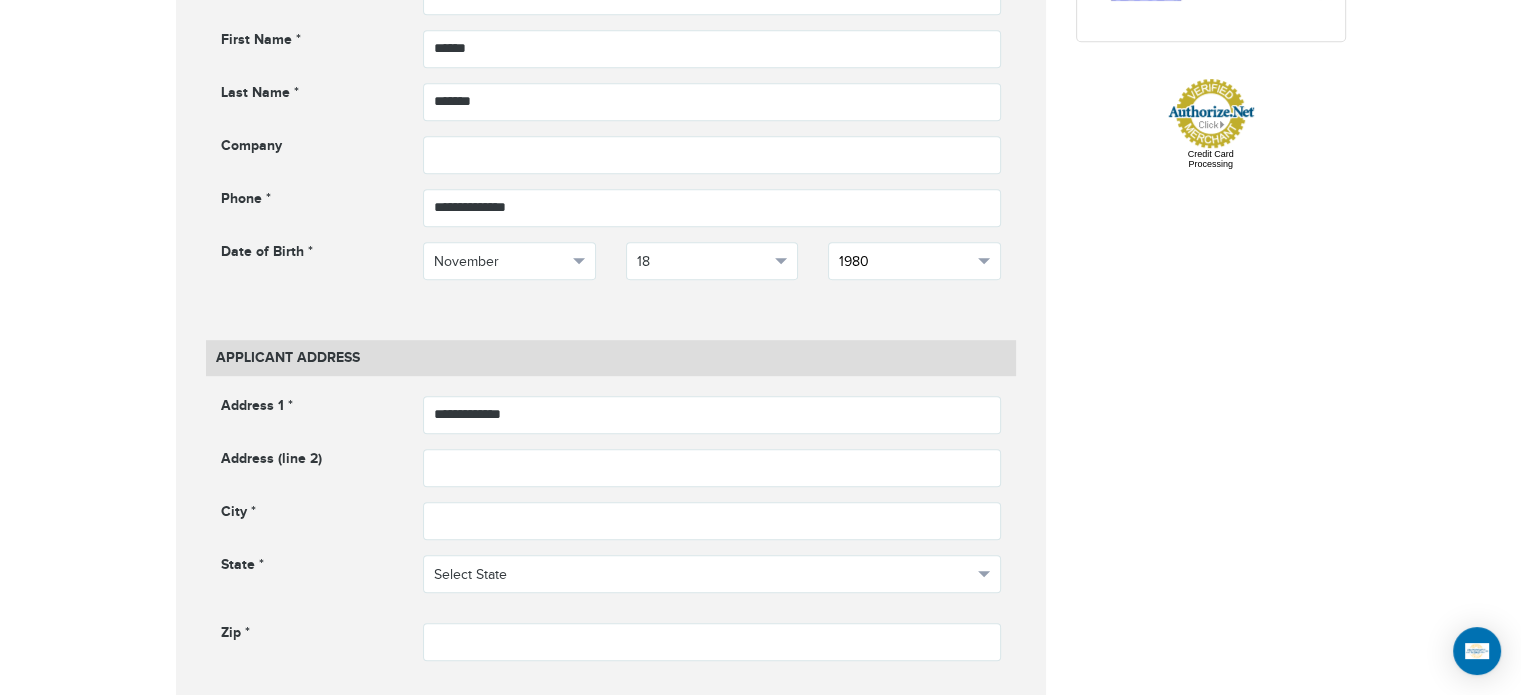 click on "1980" at bounding box center (905, 262) 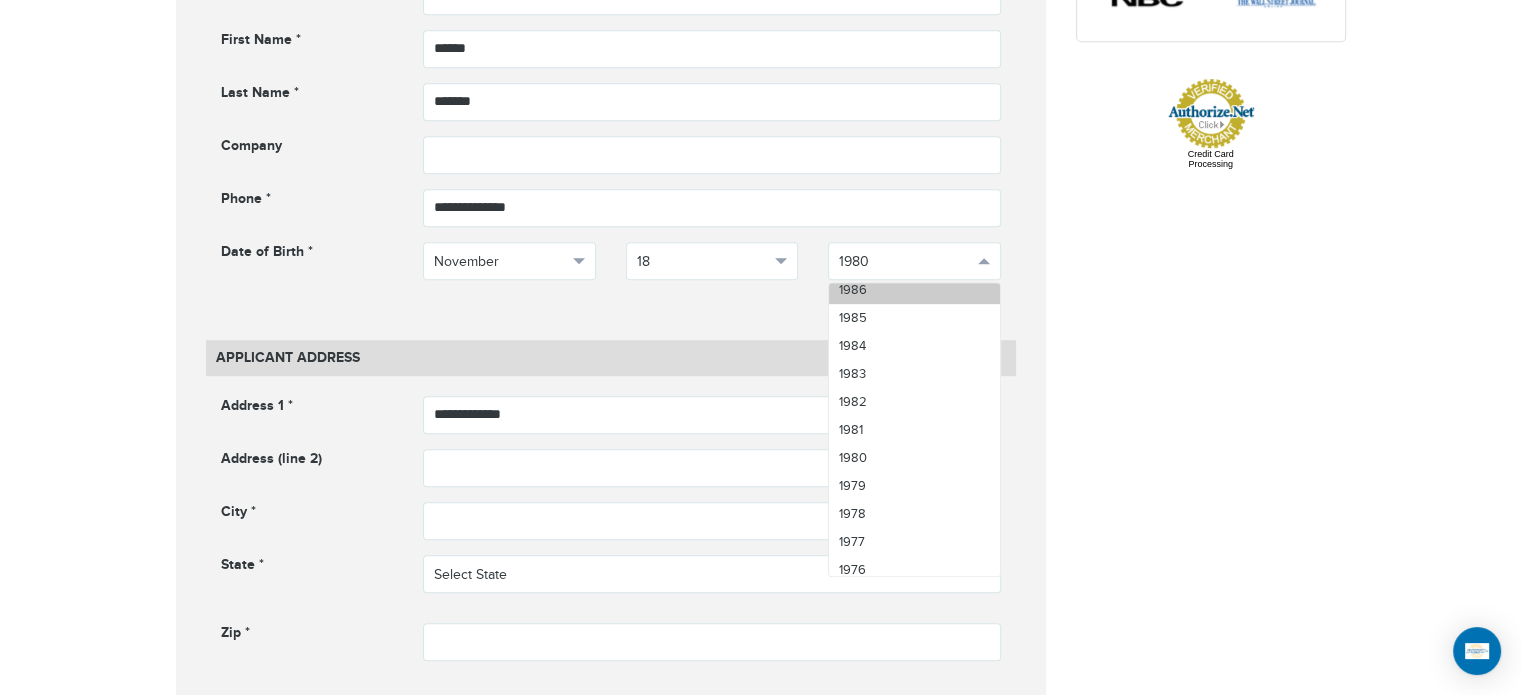click on "1986" at bounding box center (914, 290) 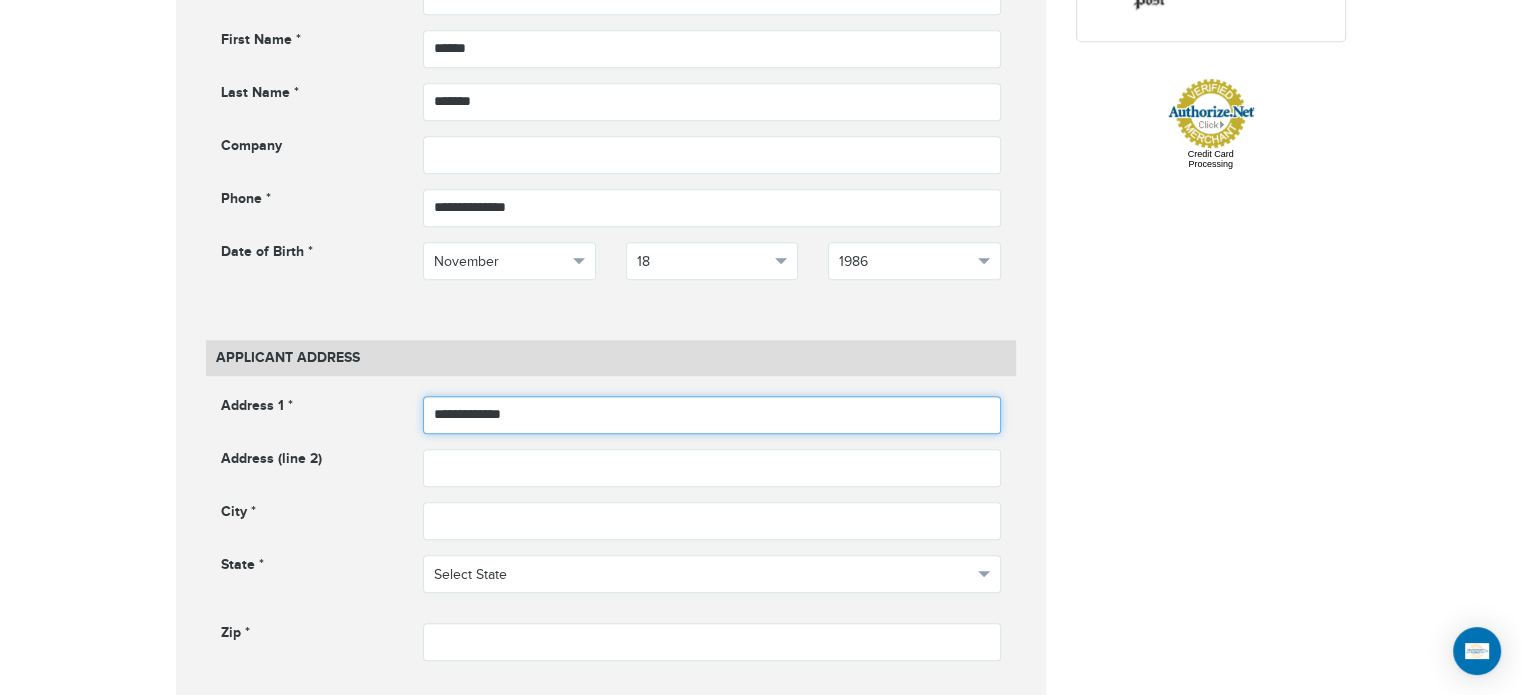drag, startPoint x: 577, startPoint y: 421, endPoint x: 405, endPoint y: 415, distance: 172.10461 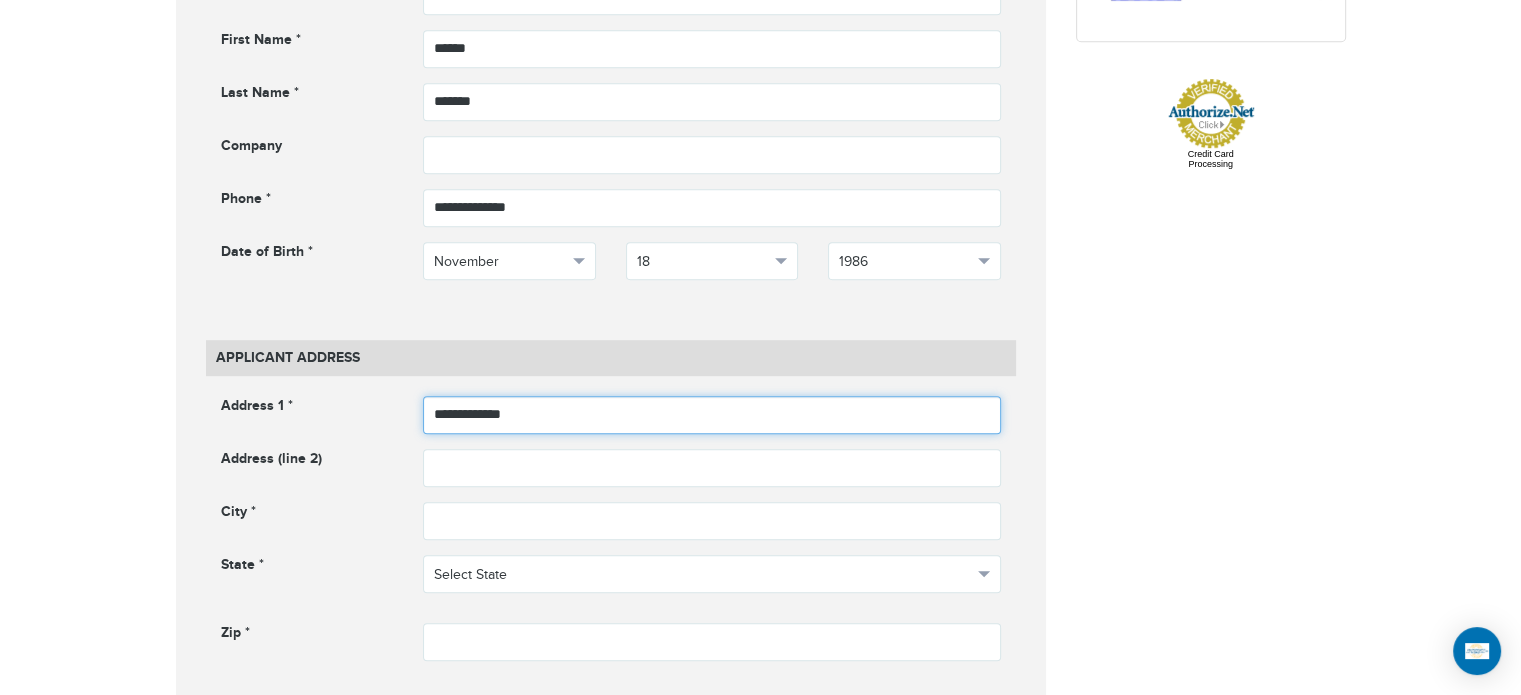 type on "**********" 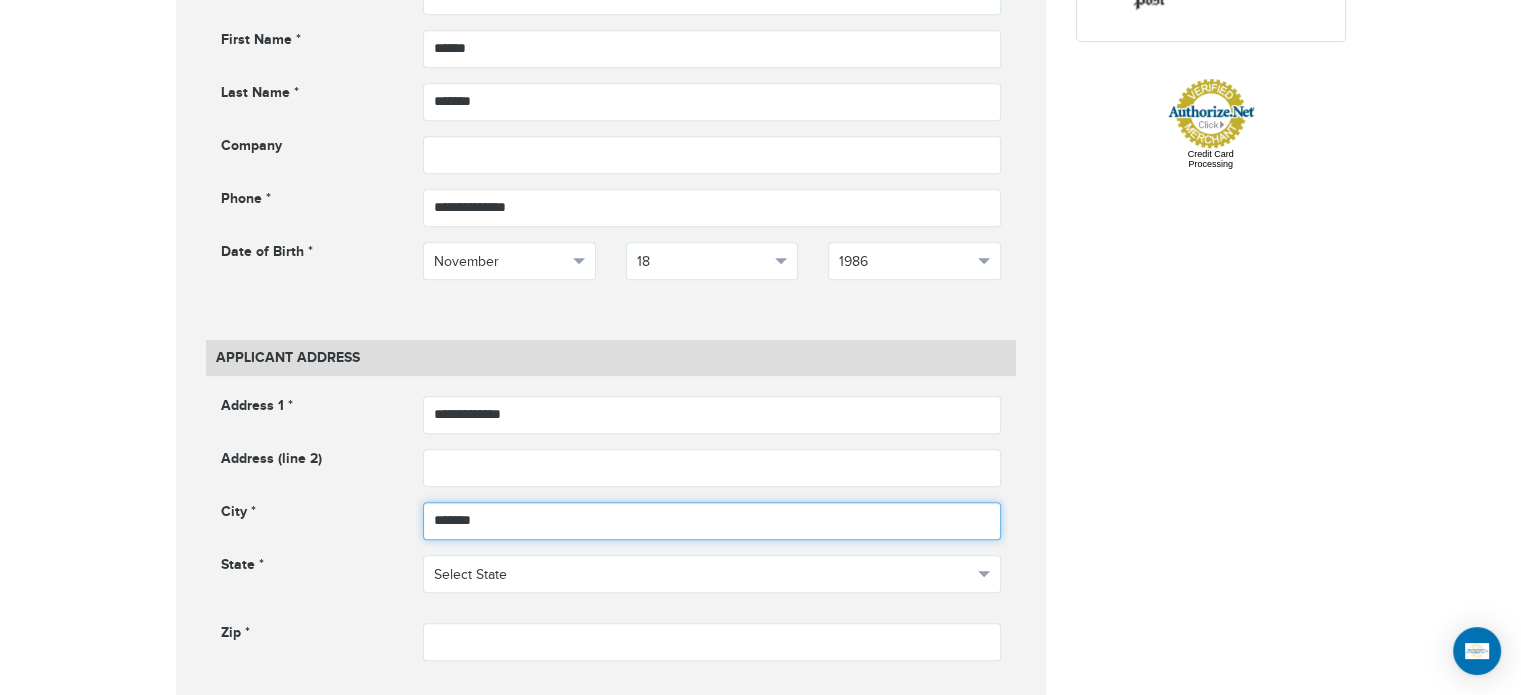 type on "*******" 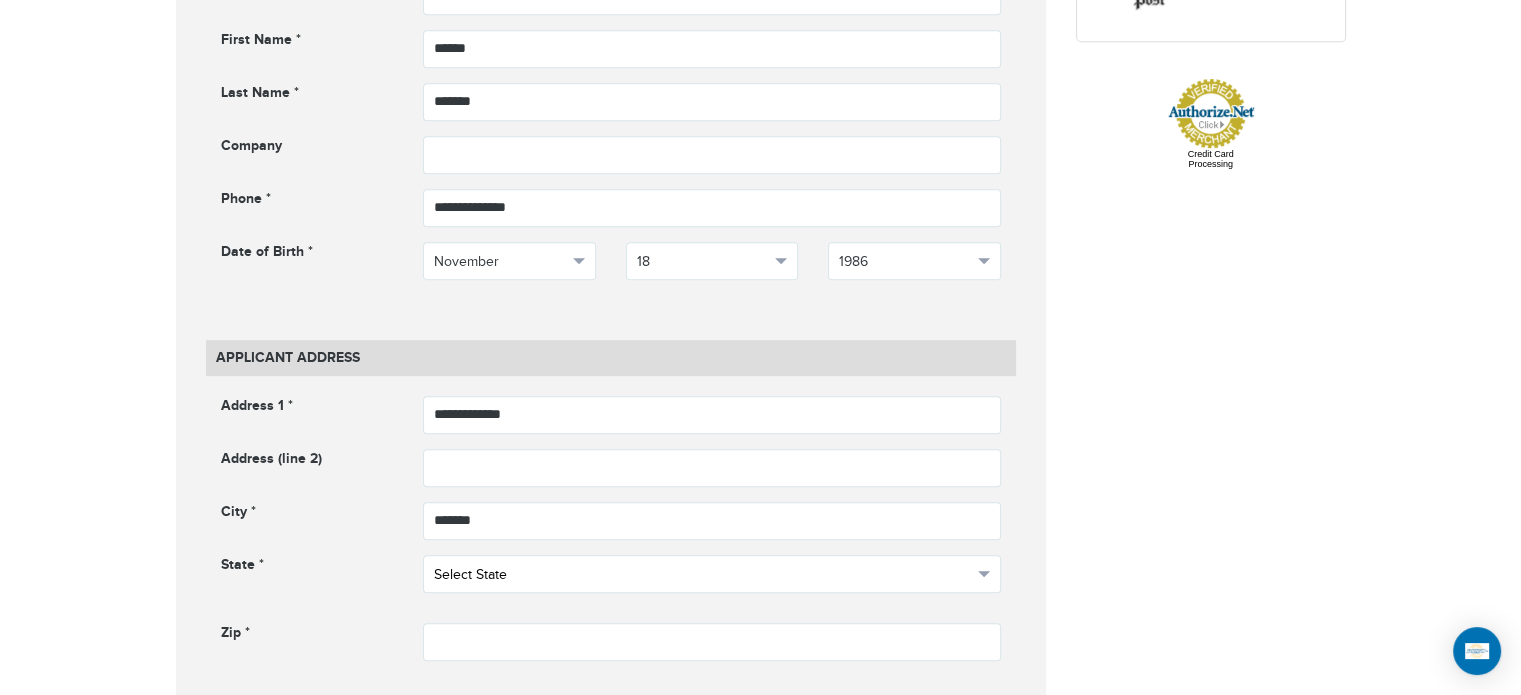 type 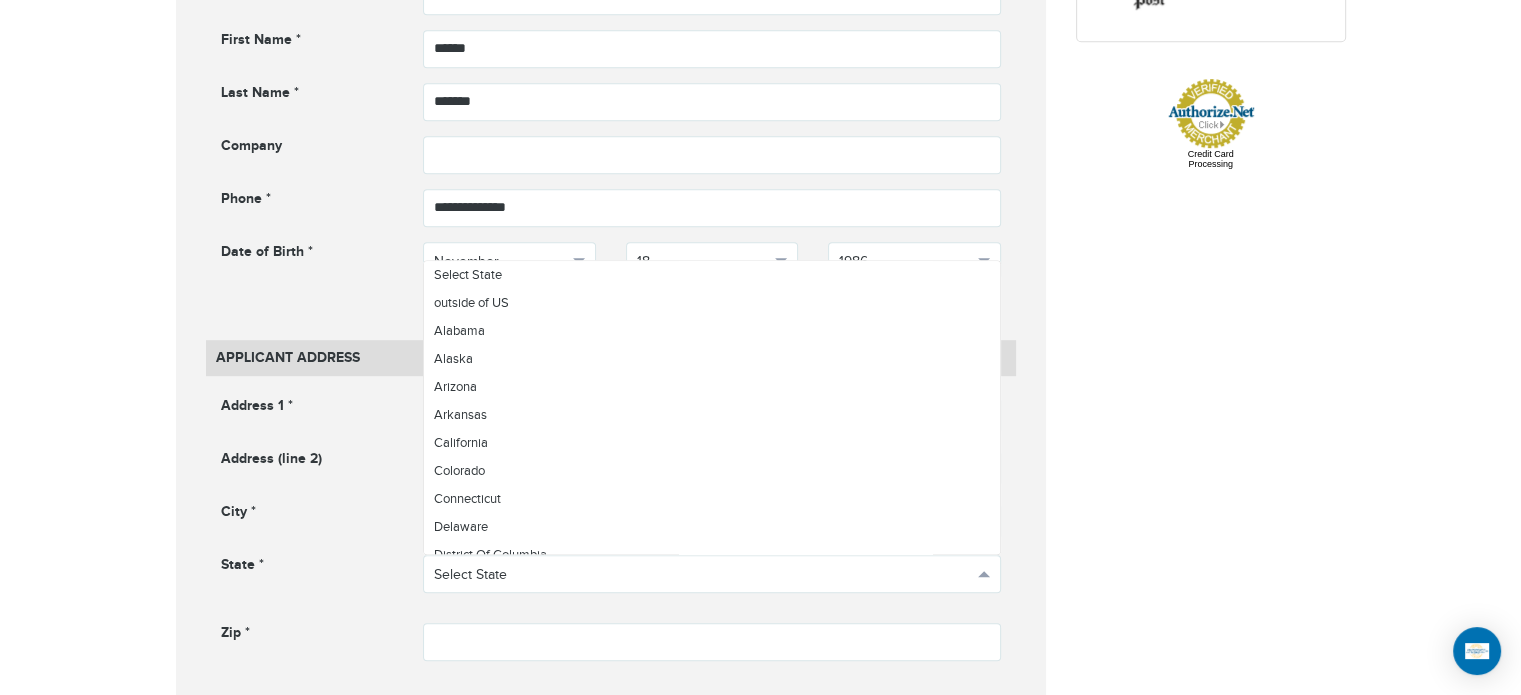 scroll, scrollTop: 679, scrollLeft: 0, axis: vertical 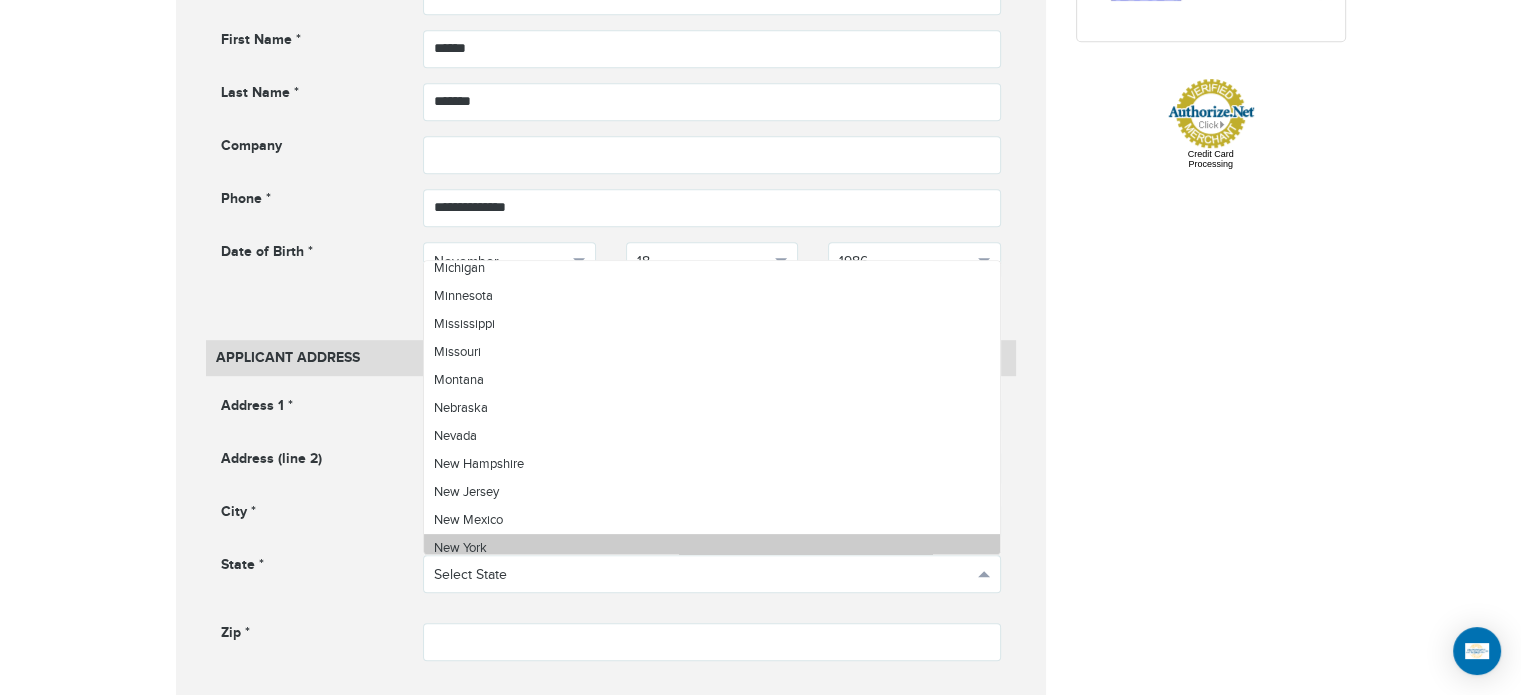 click on "New York" at bounding box center (460, 548) 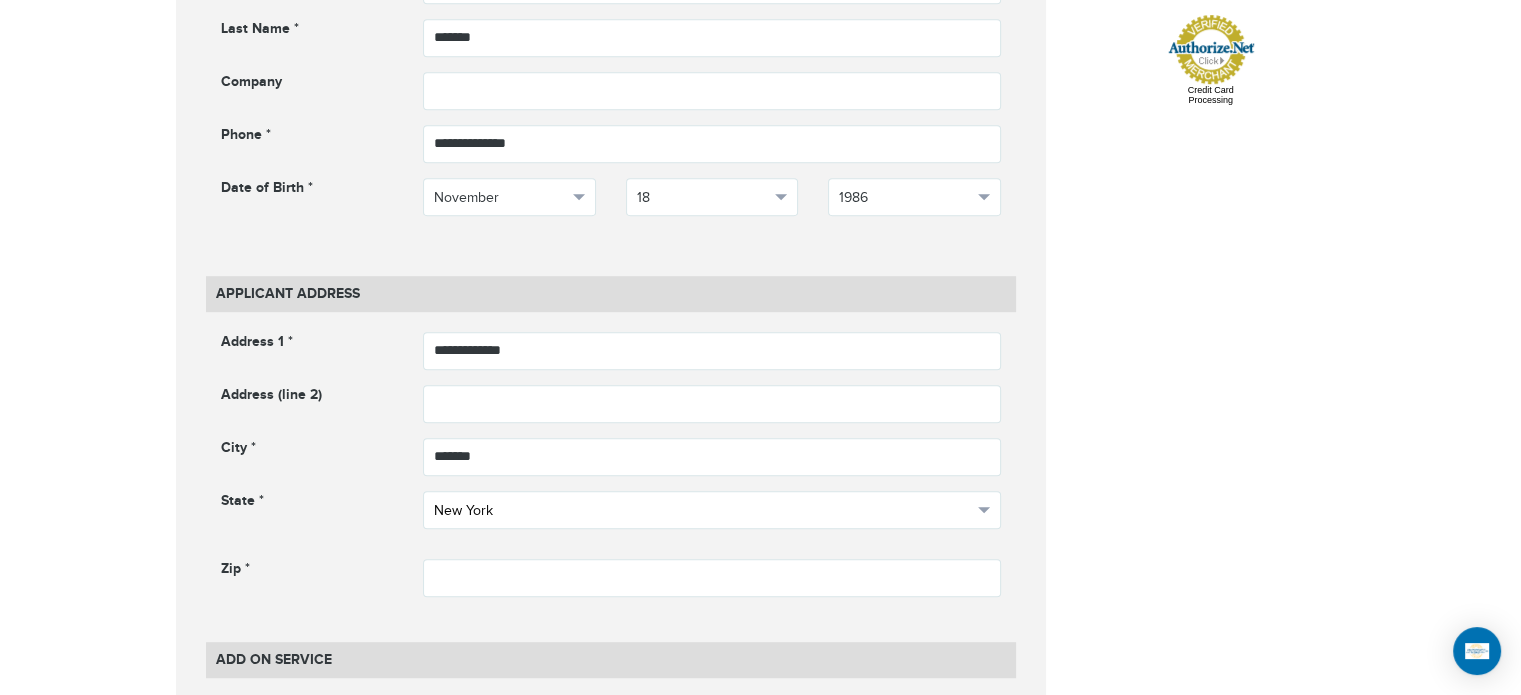 scroll, scrollTop: 1092, scrollLeft: 0, axis: vertical 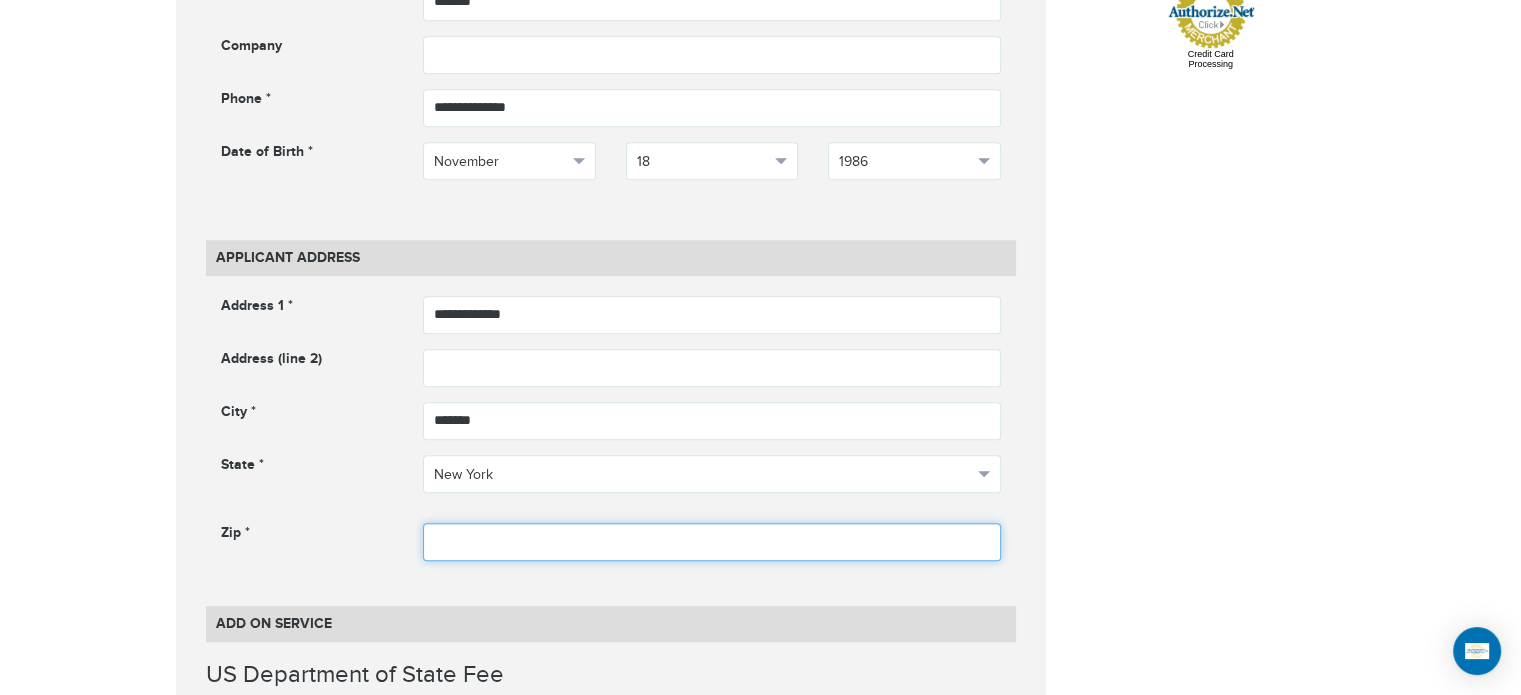 click at bounding box center [712, 542] 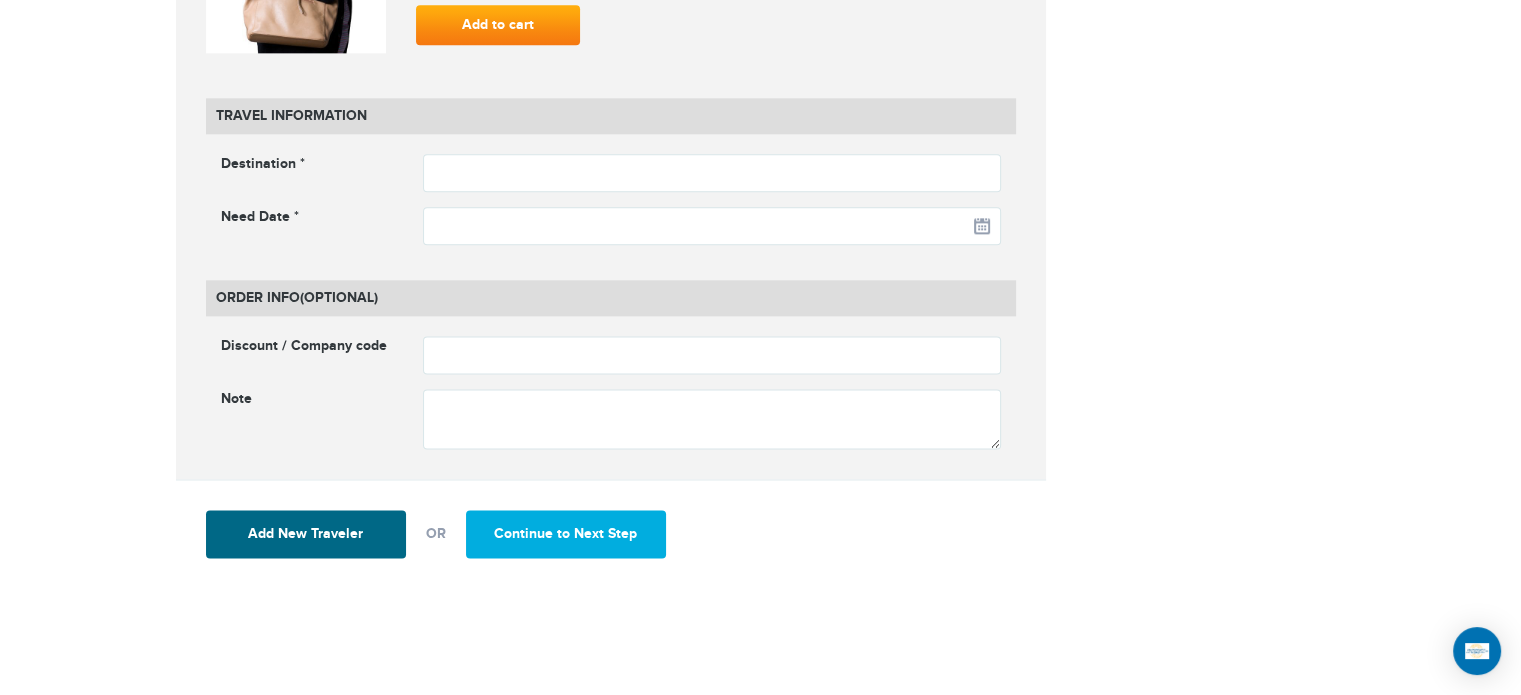 scroll, scrollTop: 2592, scrollLeft: 0, axis: vertical 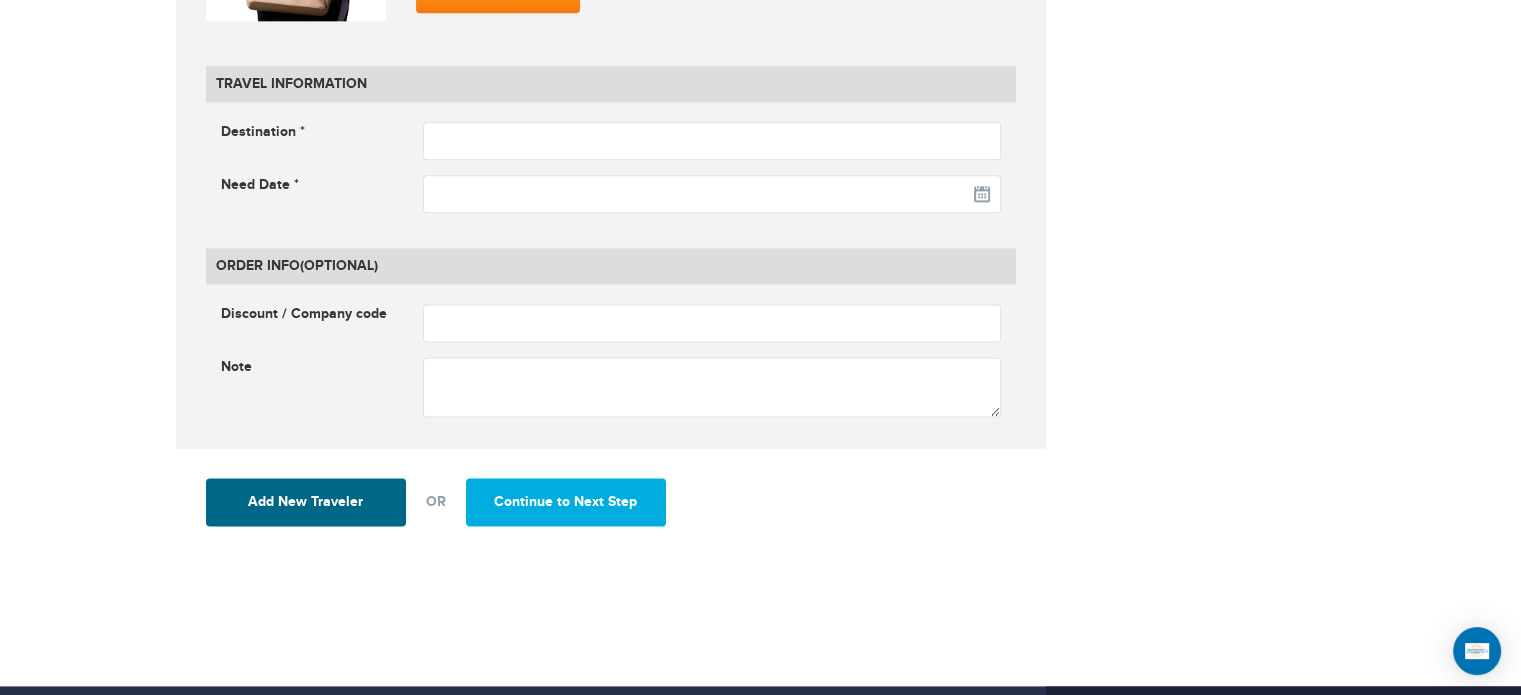 type on "*****" 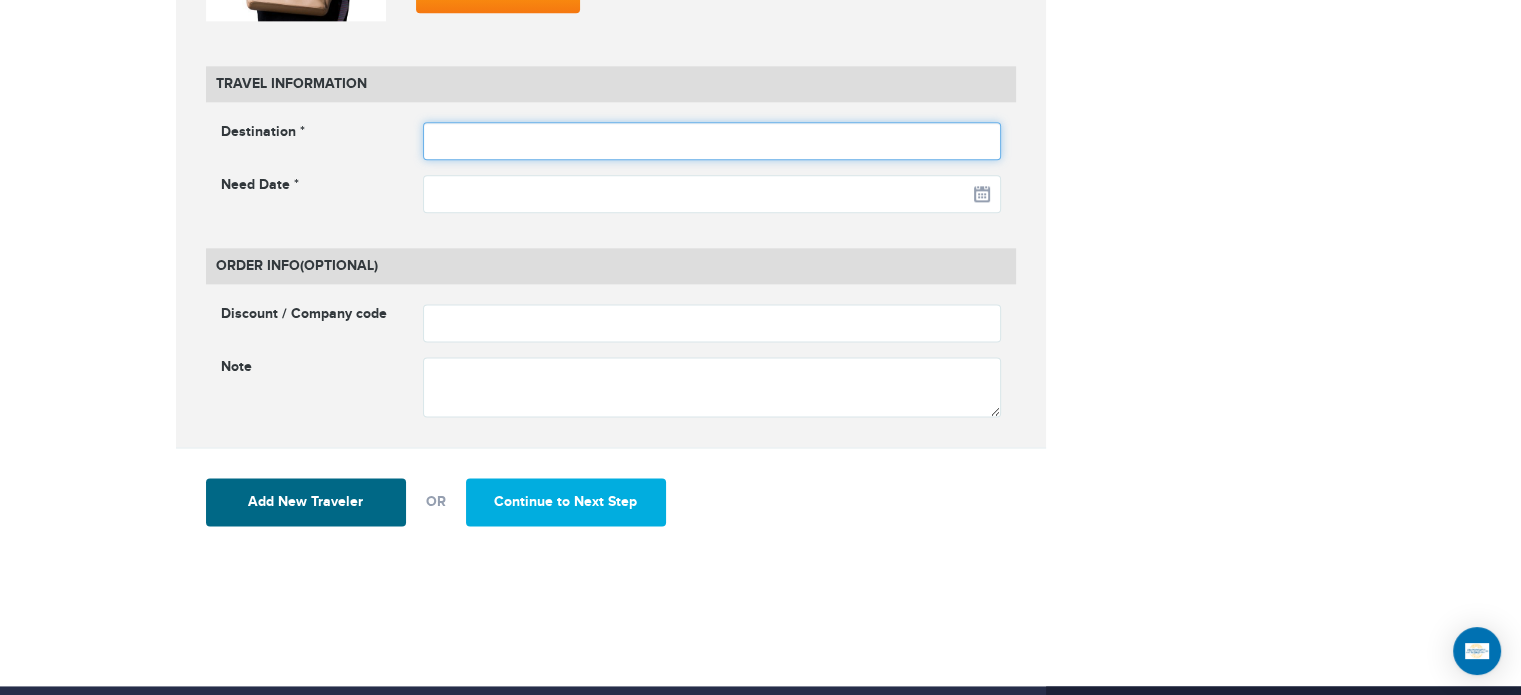 click at bounding box center (712, 141) 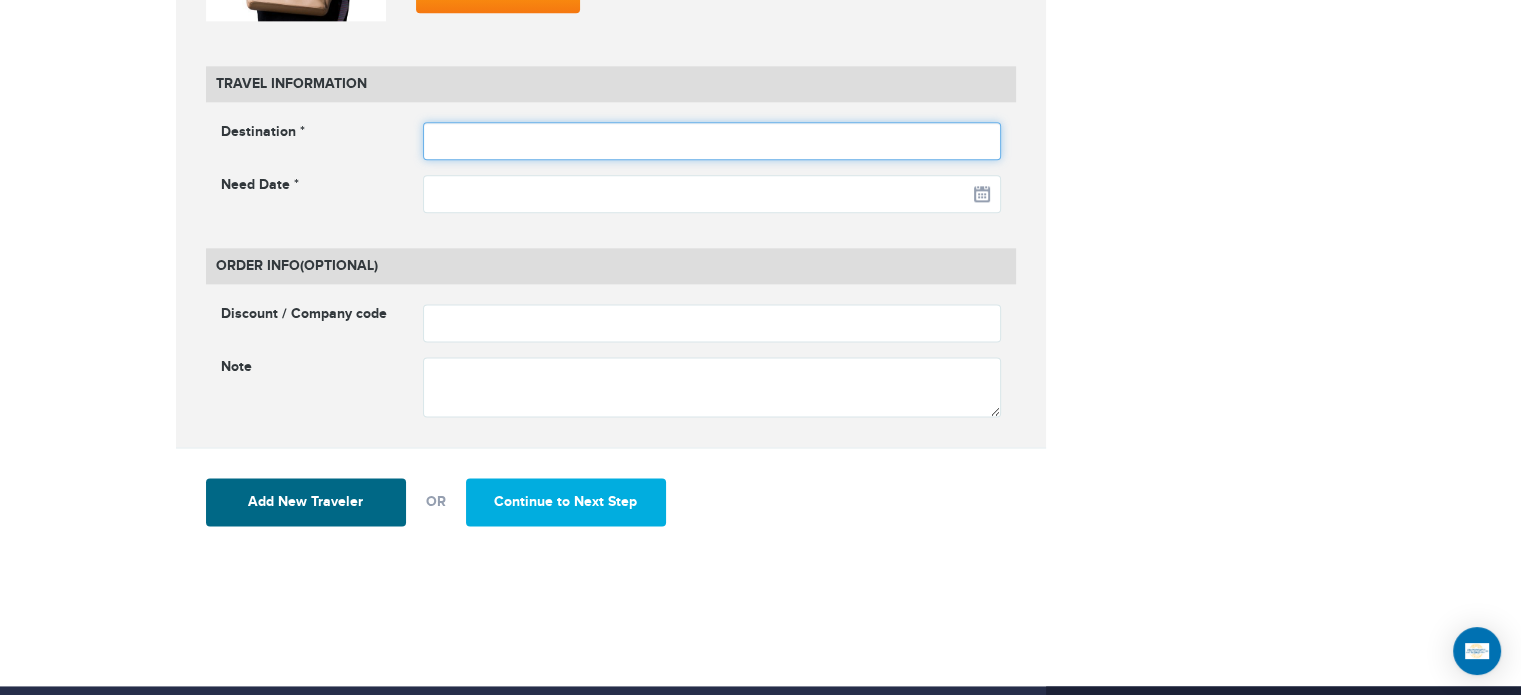 click at bounding box center (712, 141) 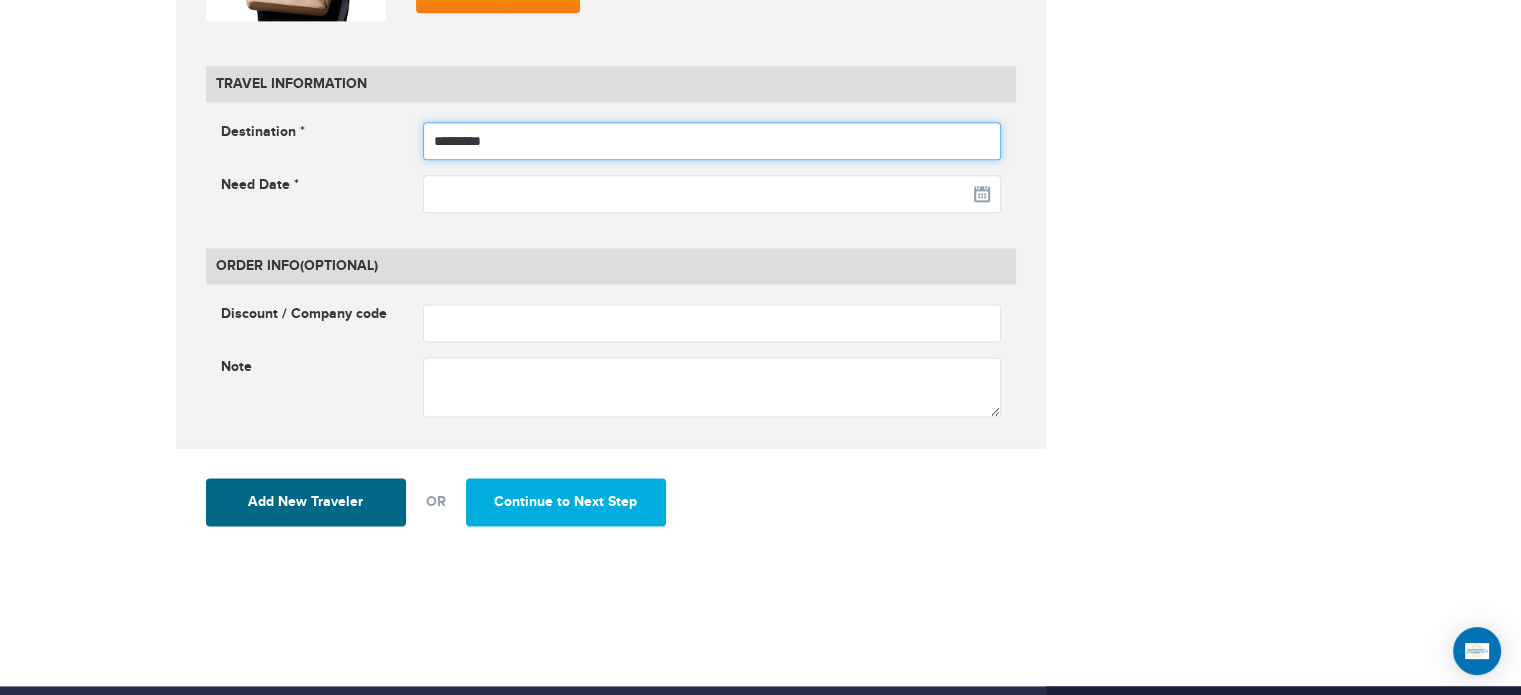 type on "*********" 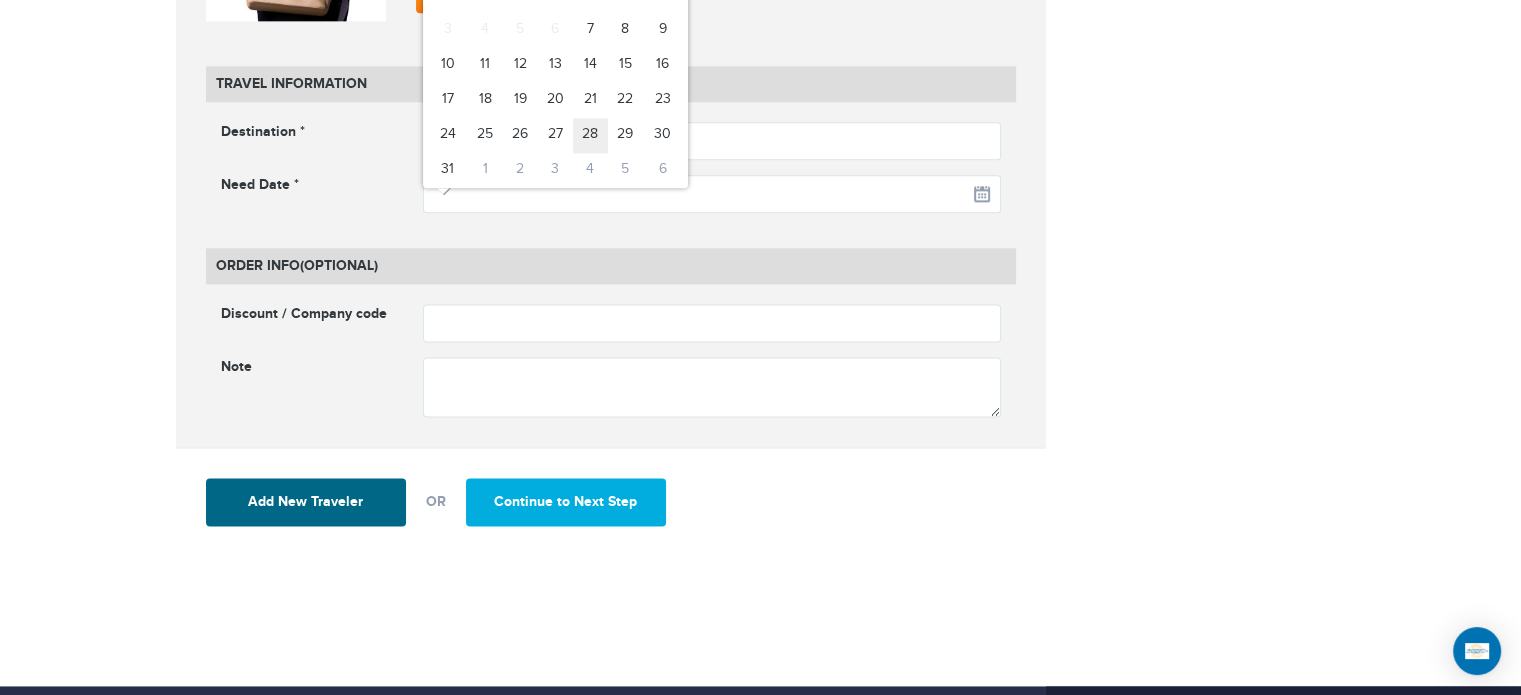 click on "28" at bounding box center (590, 135) 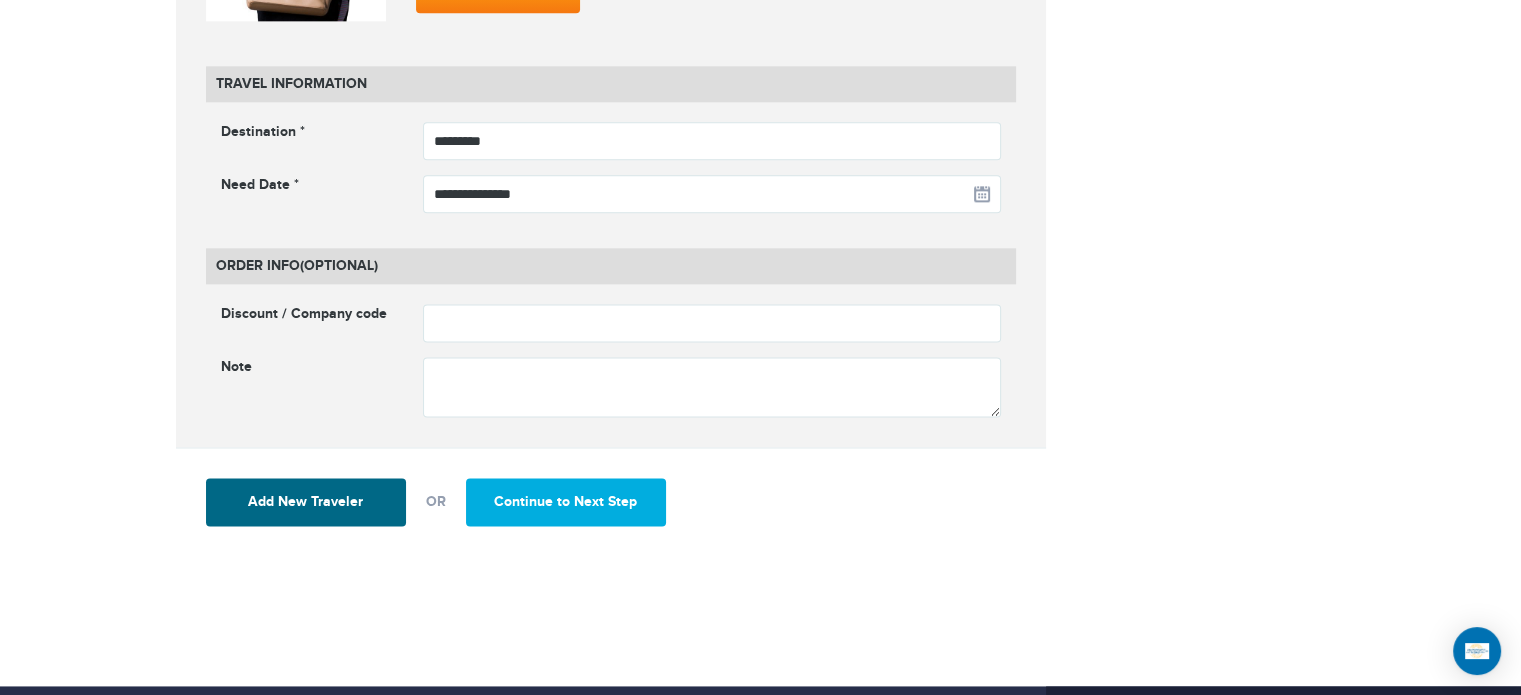 click on "**********" at bounding box center (761, -830) 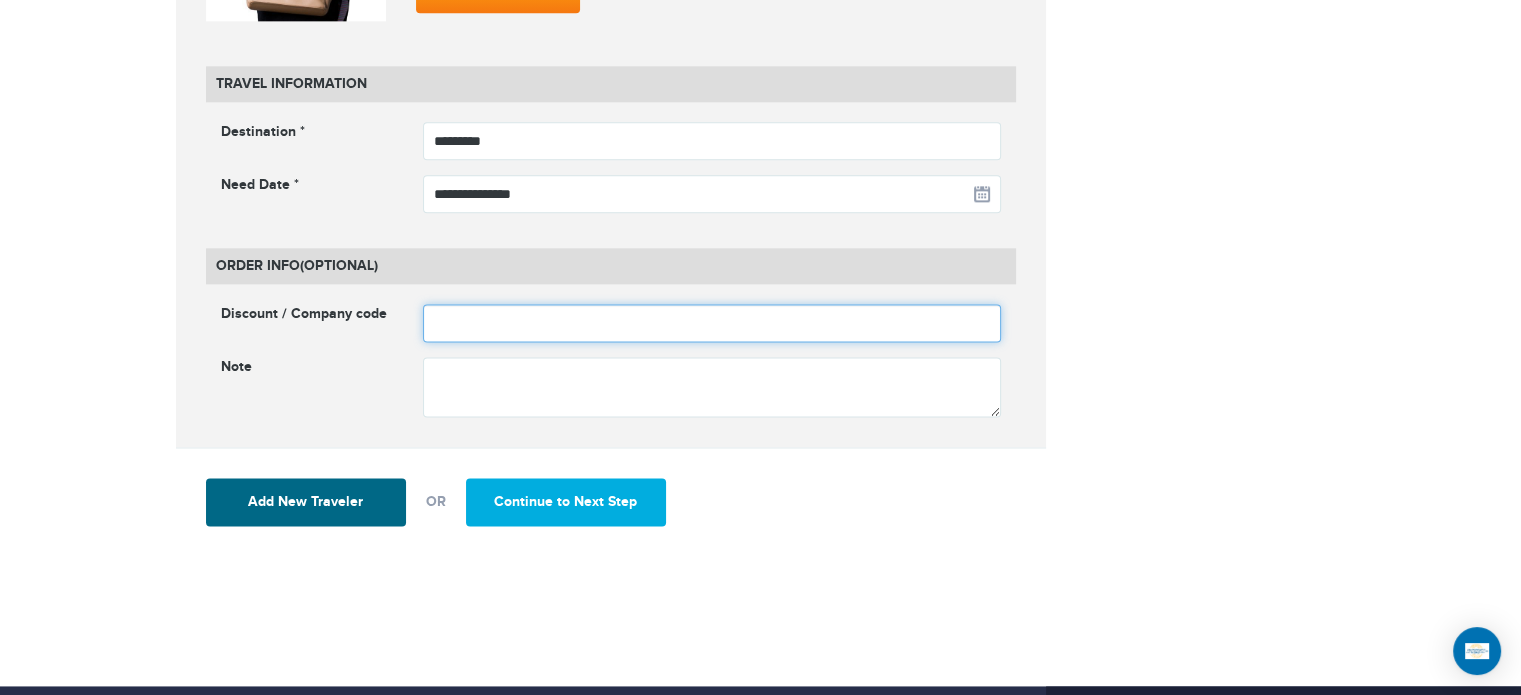 click at bounding box center (712, 323) 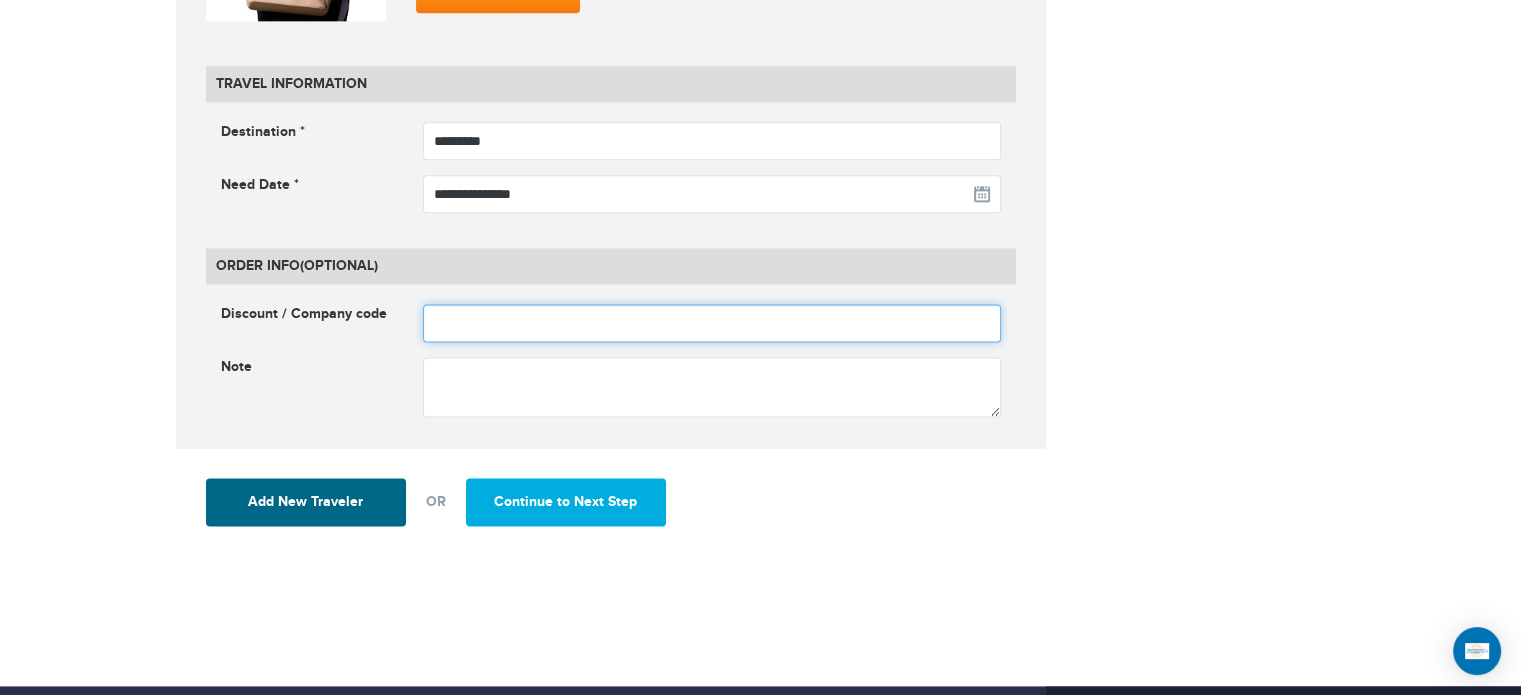 type on "********" 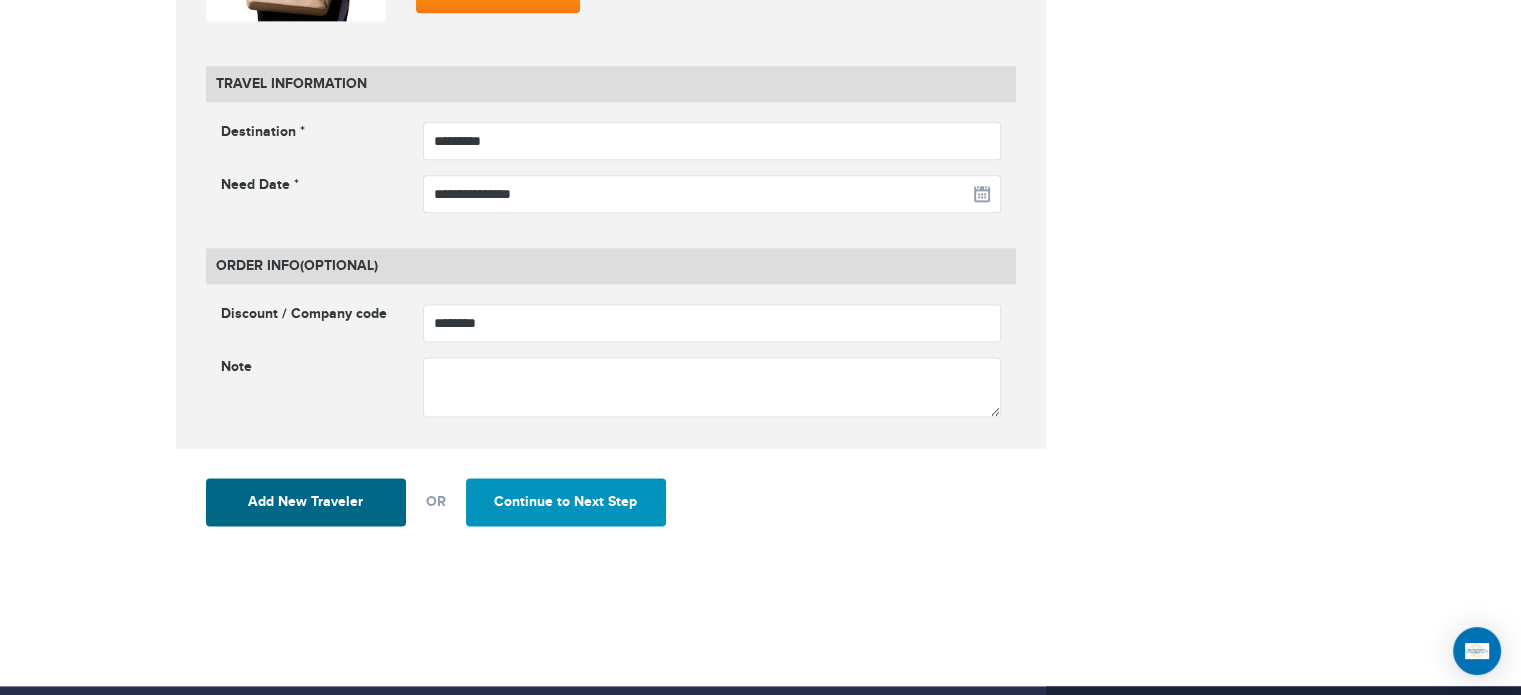 click on "Continue to Next Step" at bounding box center (566, 502) 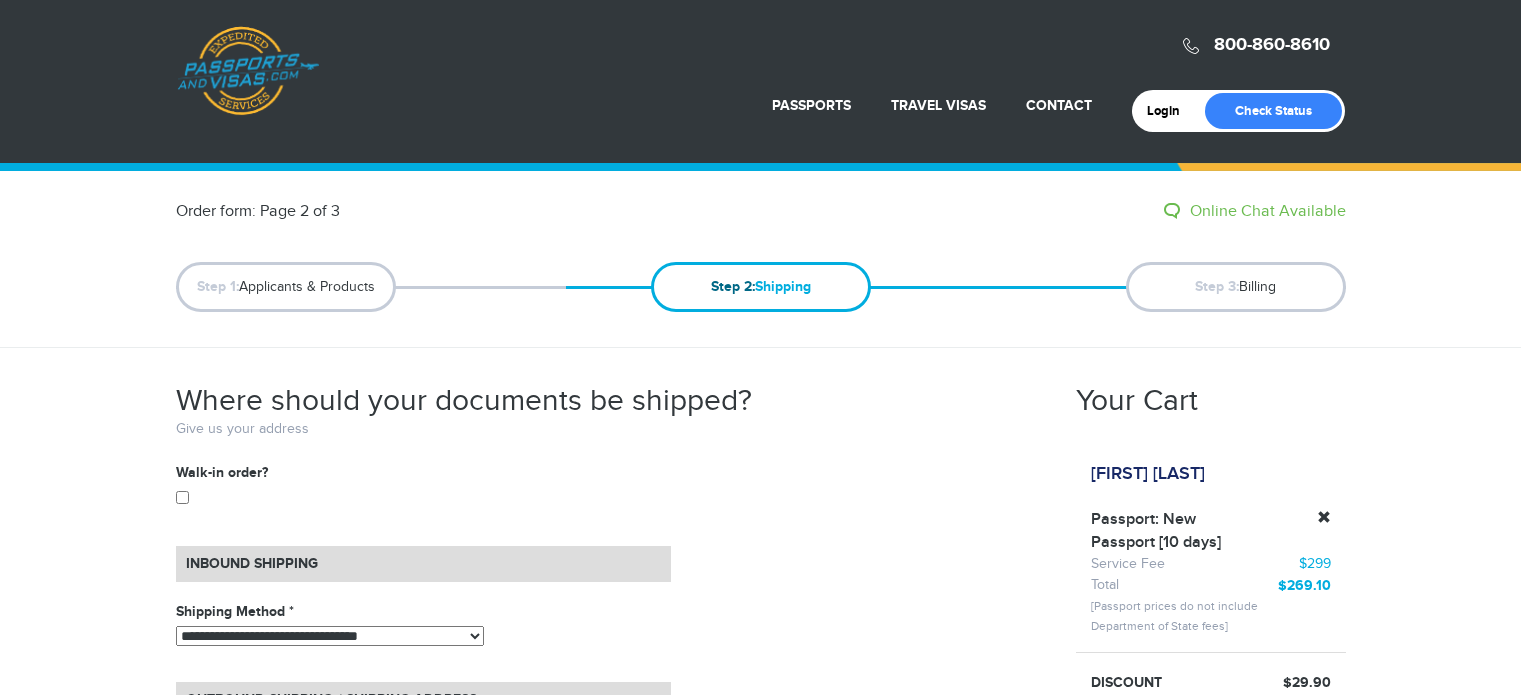 scroll, scrollTop: 0, scrollLeft: 0, axis: both 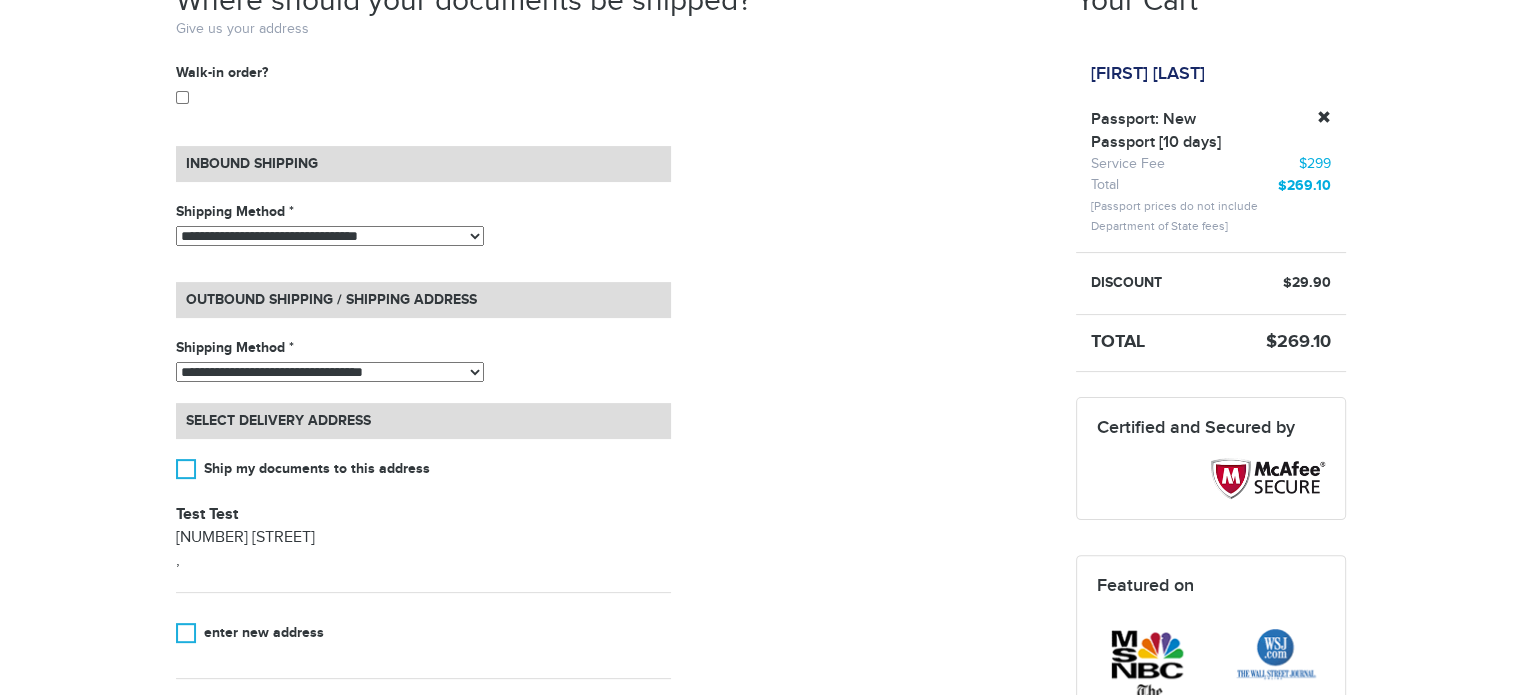 click on "**********" at bounding box center [330, 236] 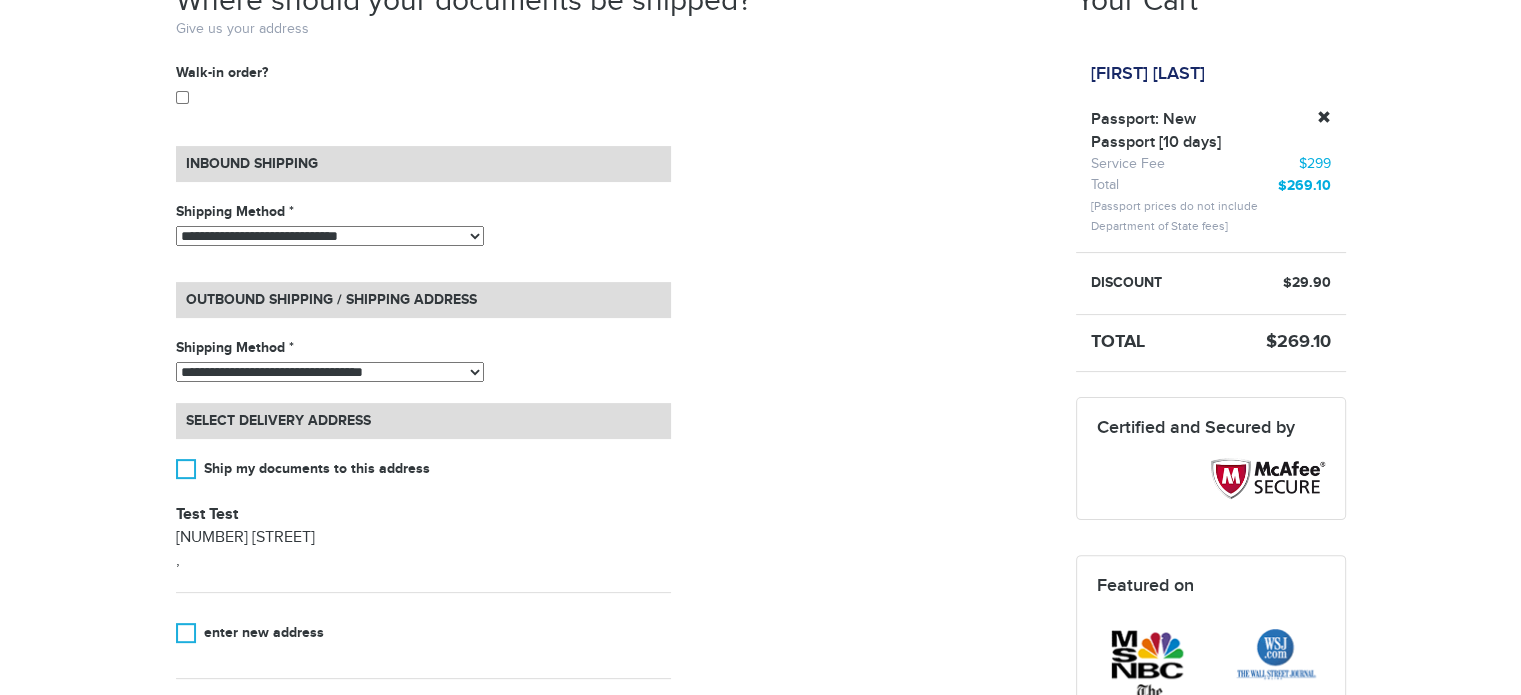 click on "**********" at bounding box center [330, 236] 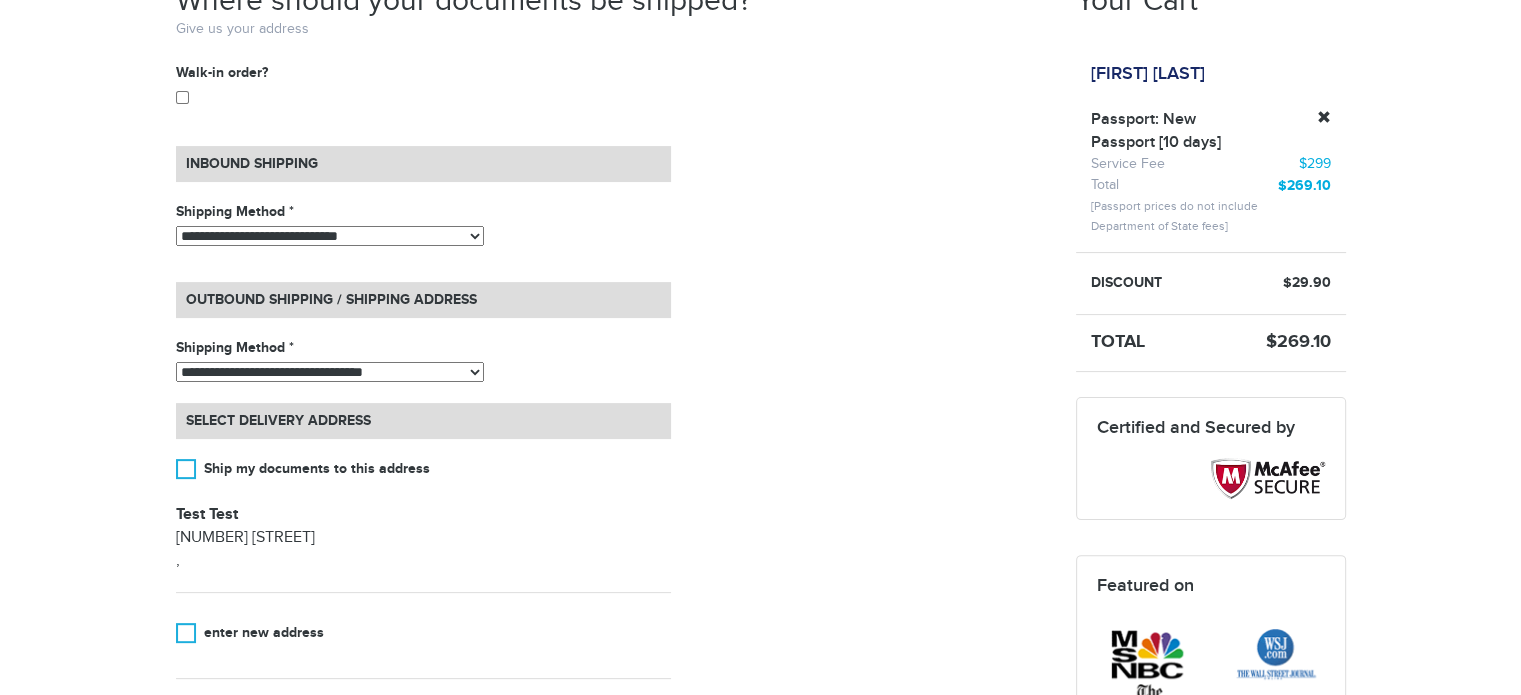 click on "**********" at bounding box center [330, 372] 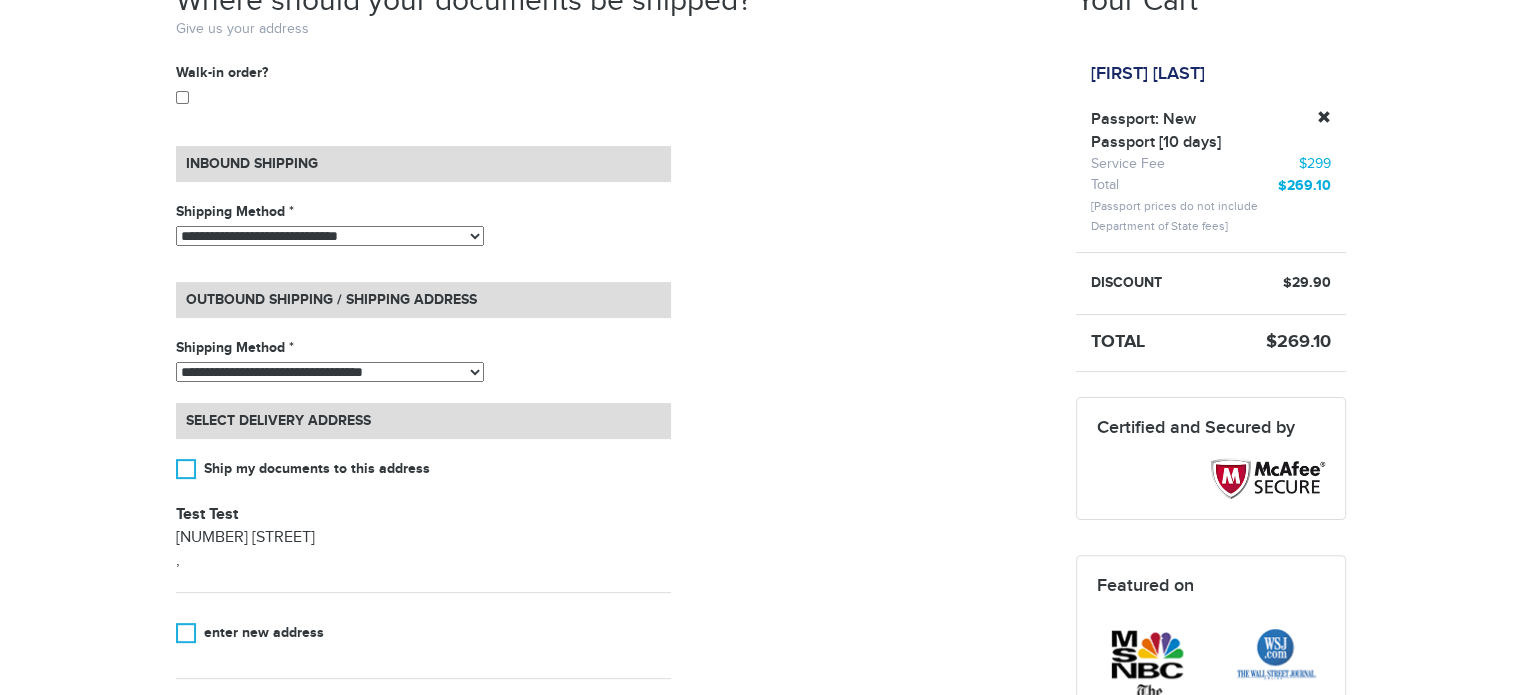 select on "*****" 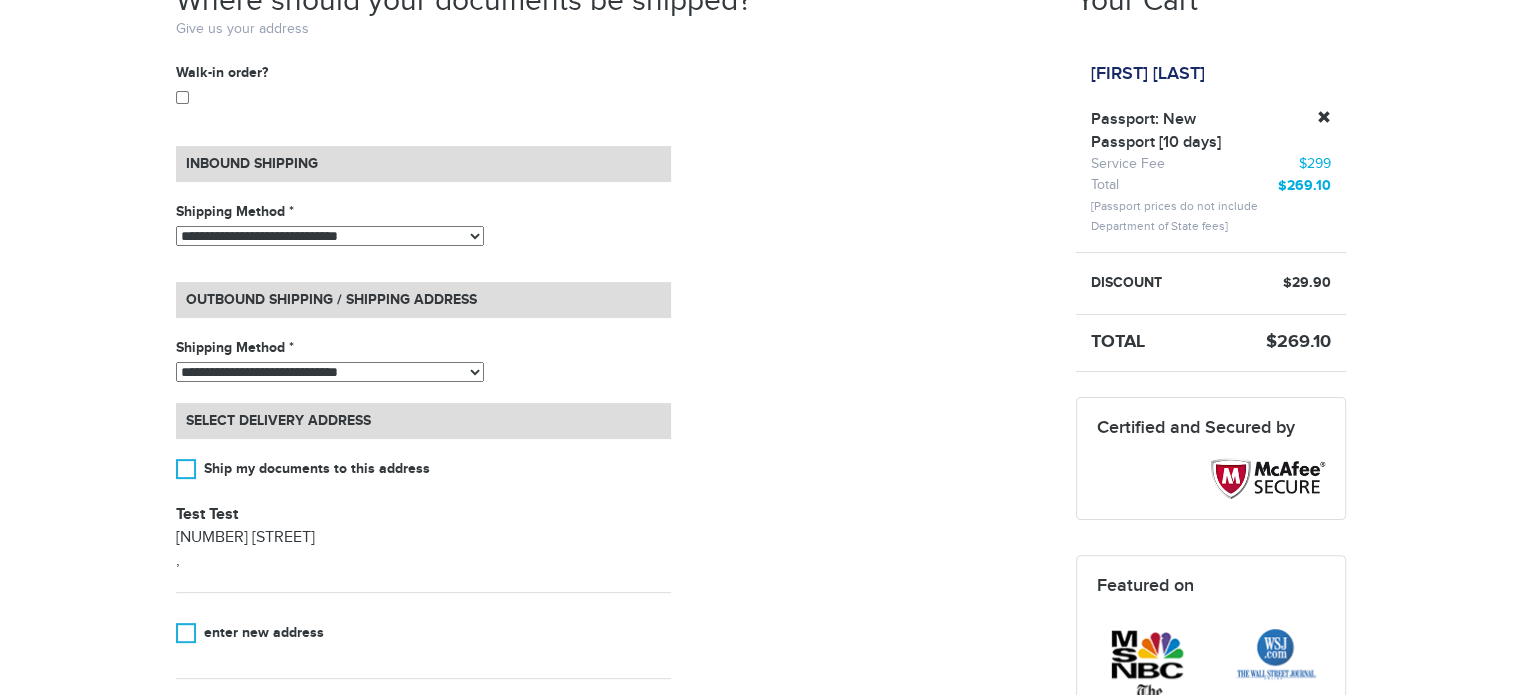 click on "**********" at bounding box center (330, 372) 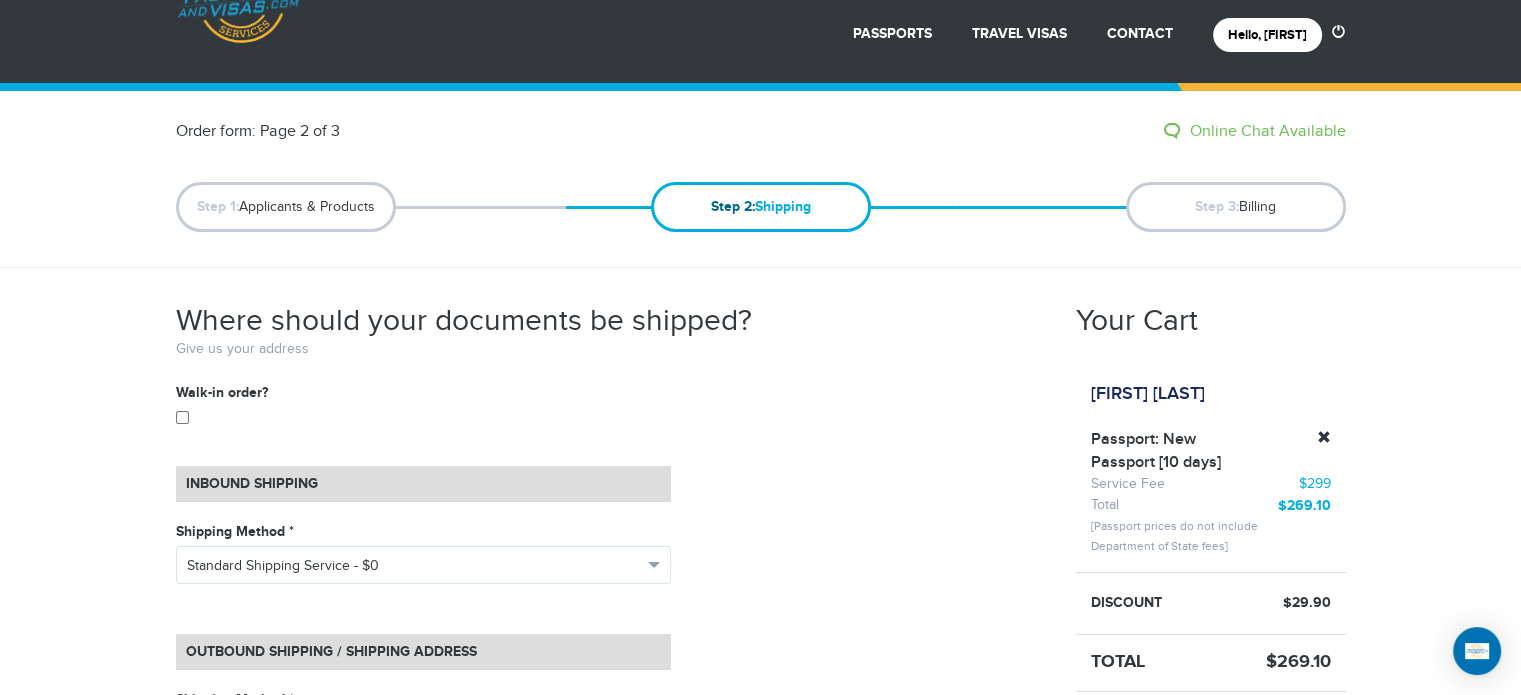 scroll, scrollTop: 0, scrollLeft: 0, axis: both 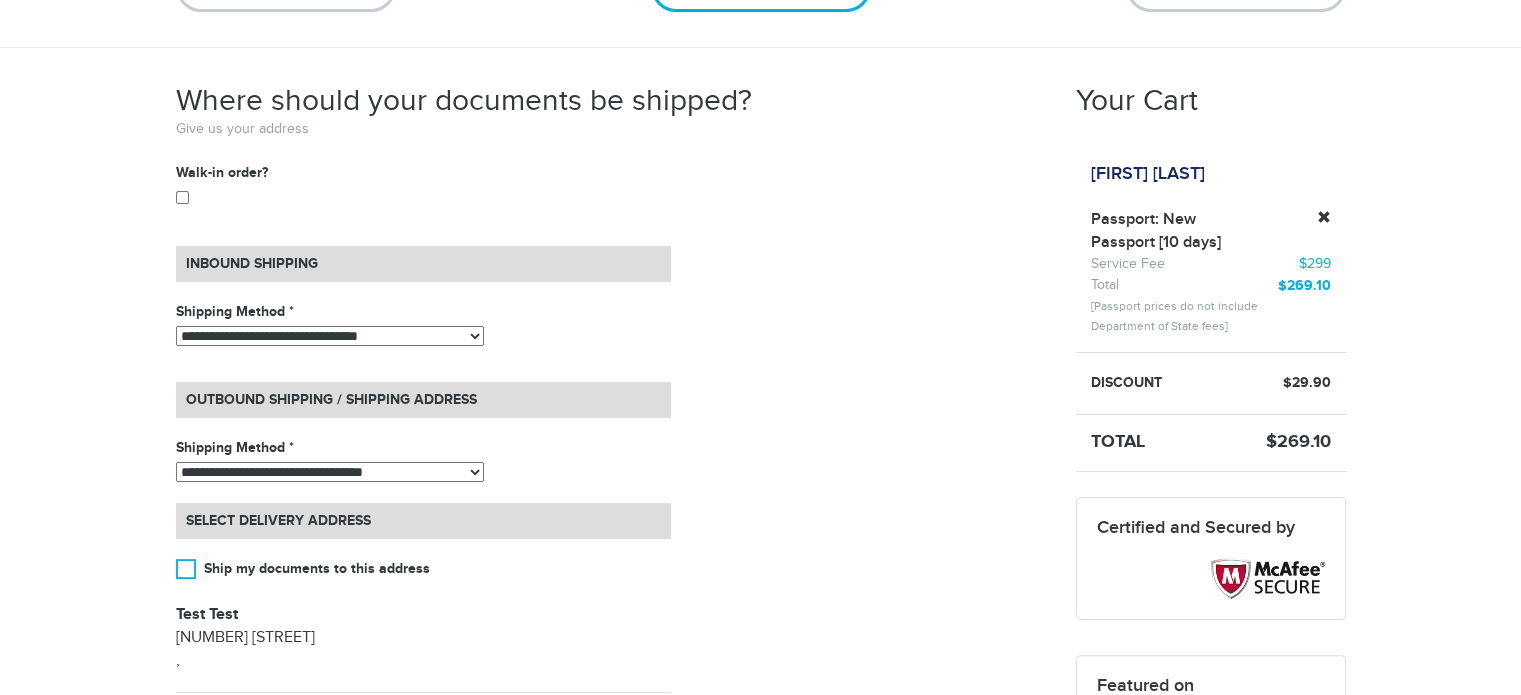 click on "**********" at bounding box center (330, 336) 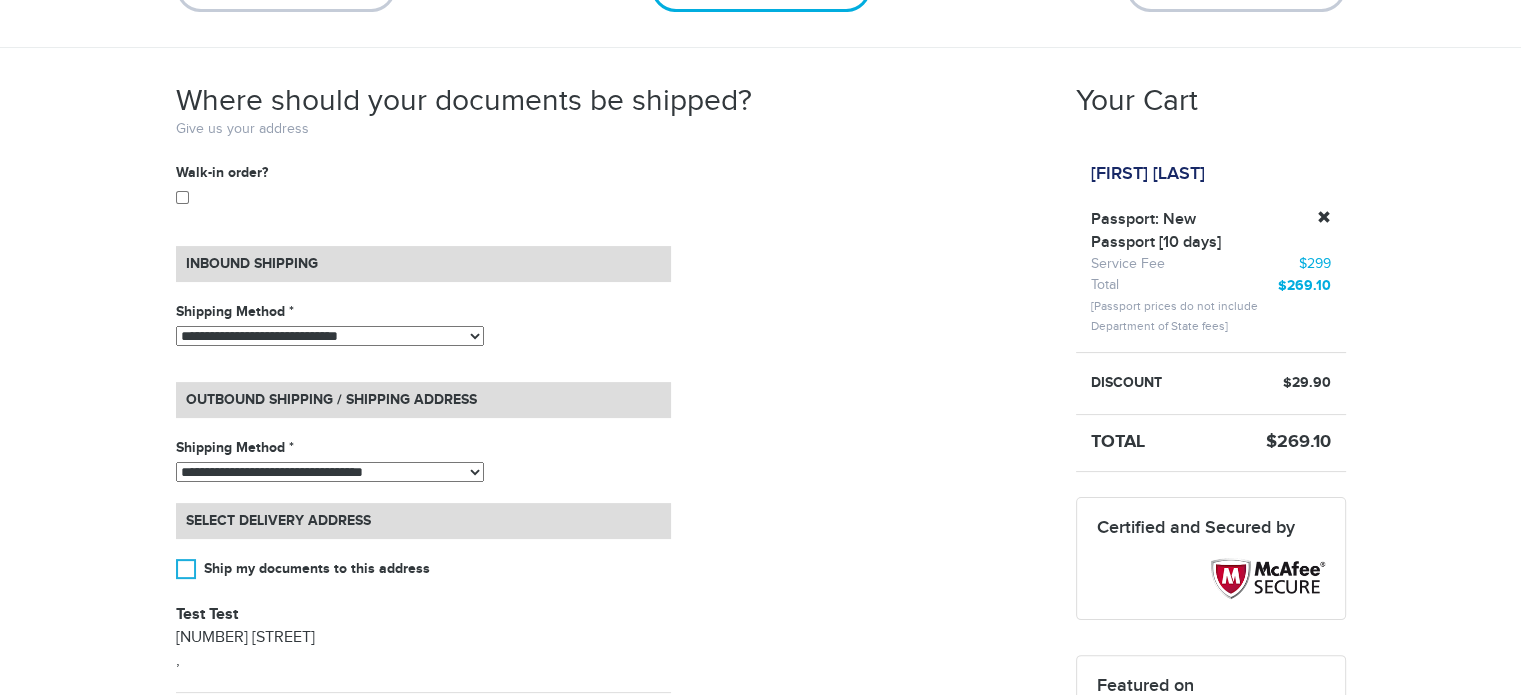 click on "**********" at bounding box center [330, 336] 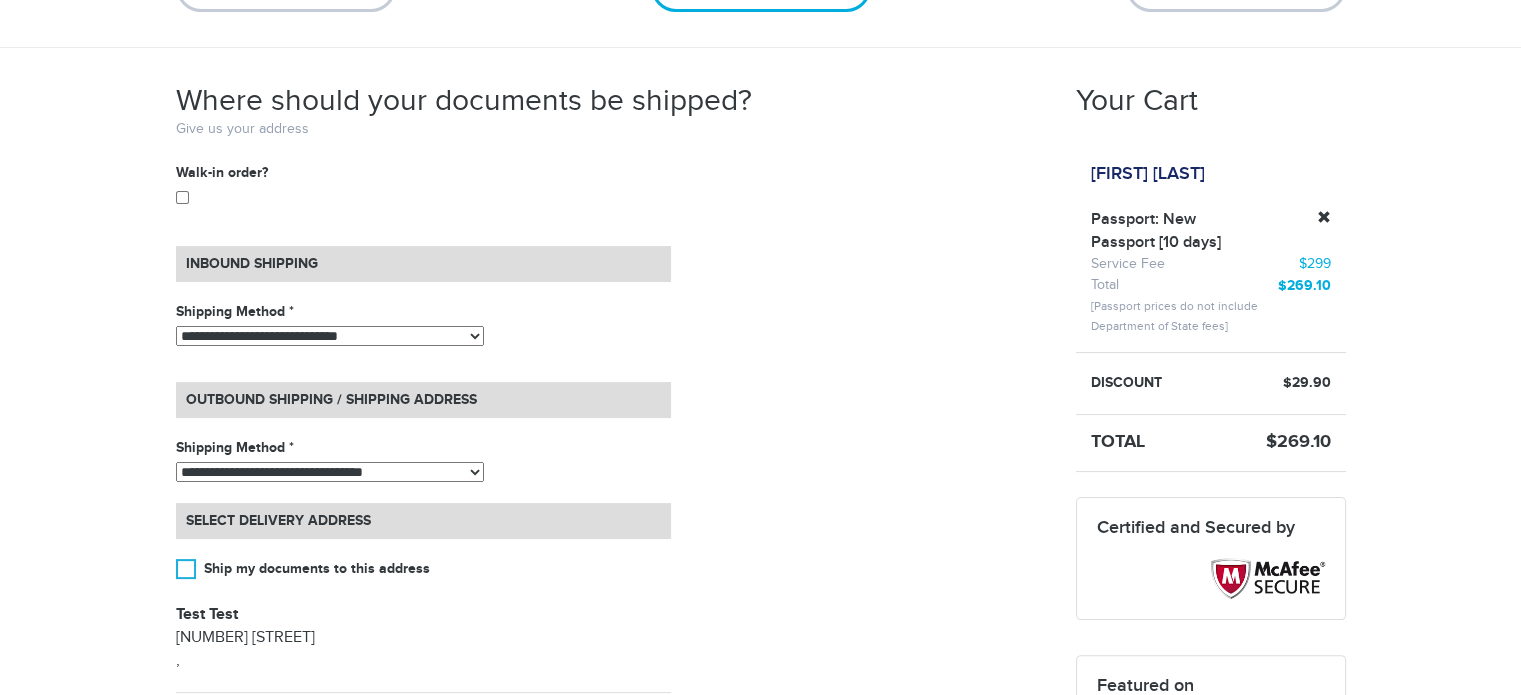 select on "*****" 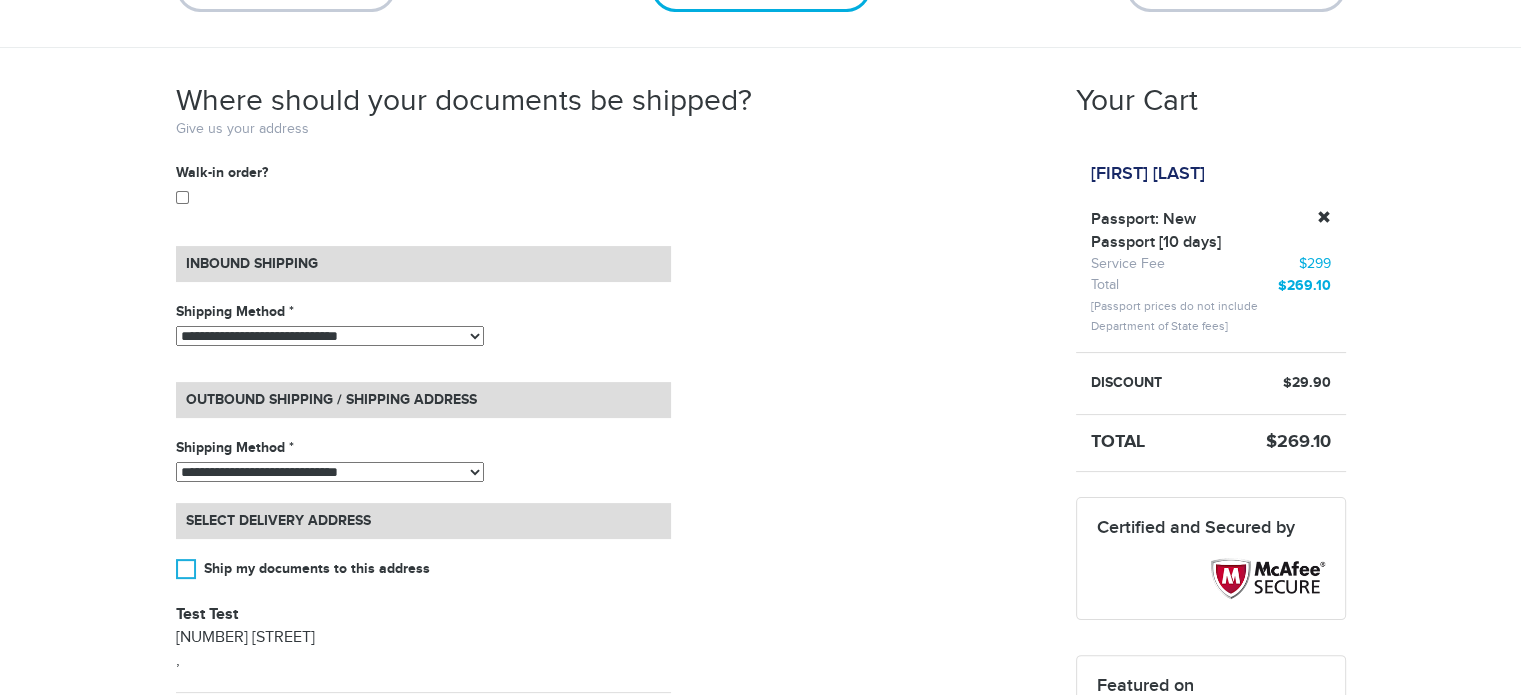 click on "**********" at bounding box center (330, 472) 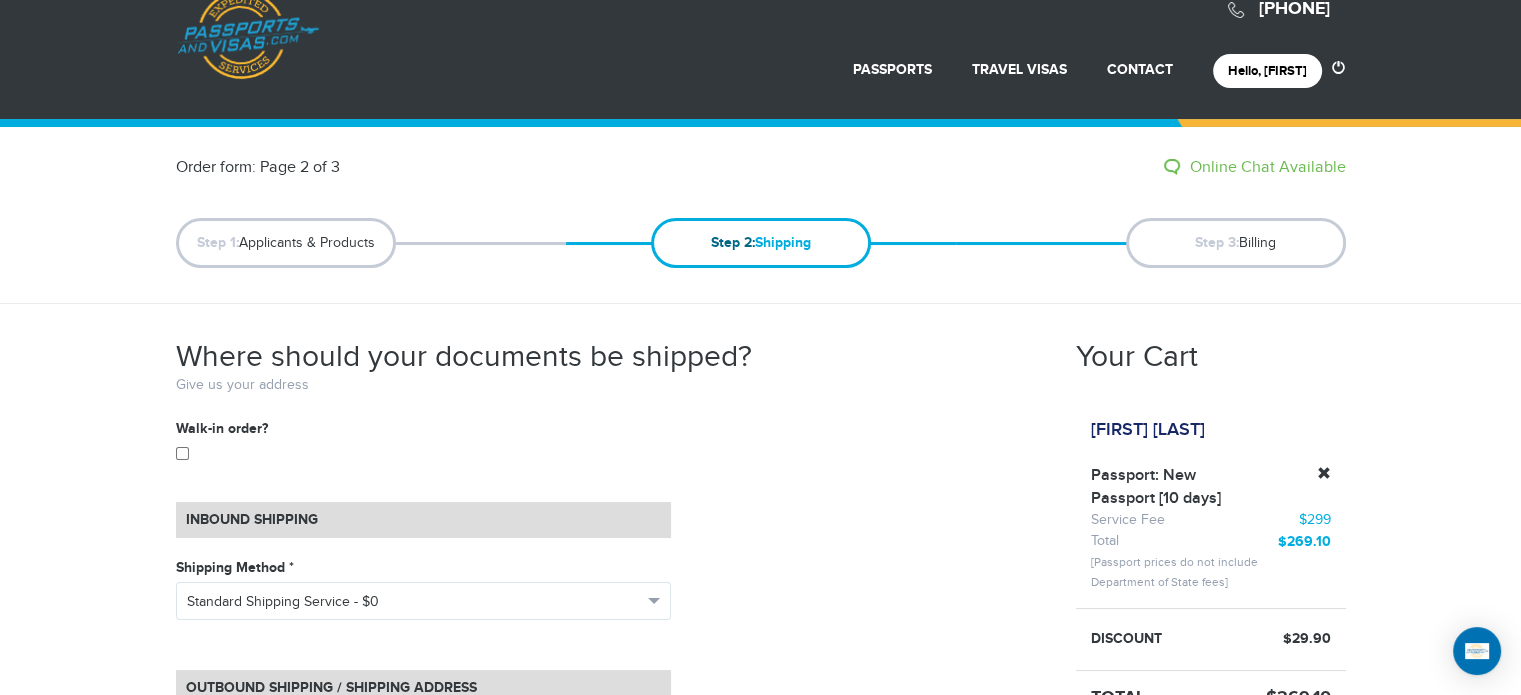 scroll, scrollTop: 0, scrollLeft: 0, axis: both 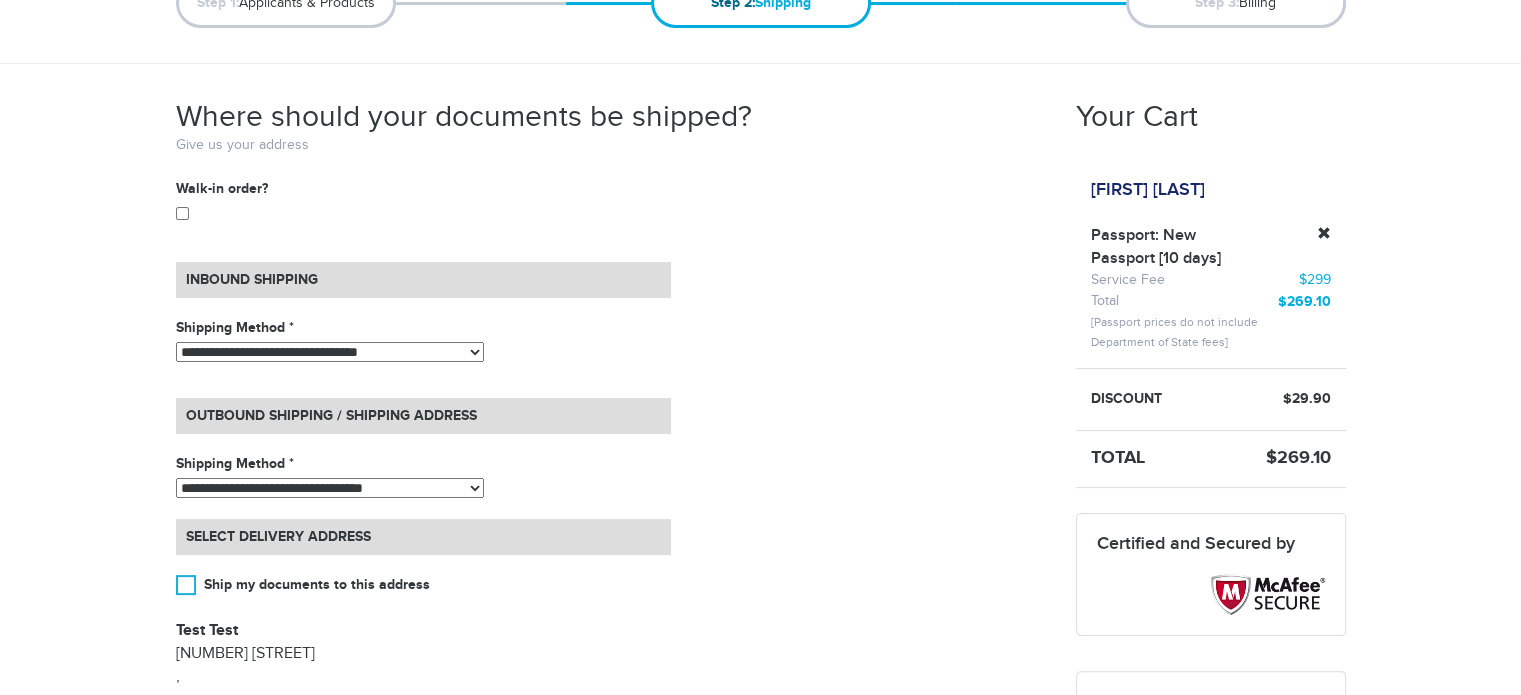 drag, startPoint x: 0, startPoint y: 0, endPoint x: 634, endPoint y: 327, distance: 713.36176 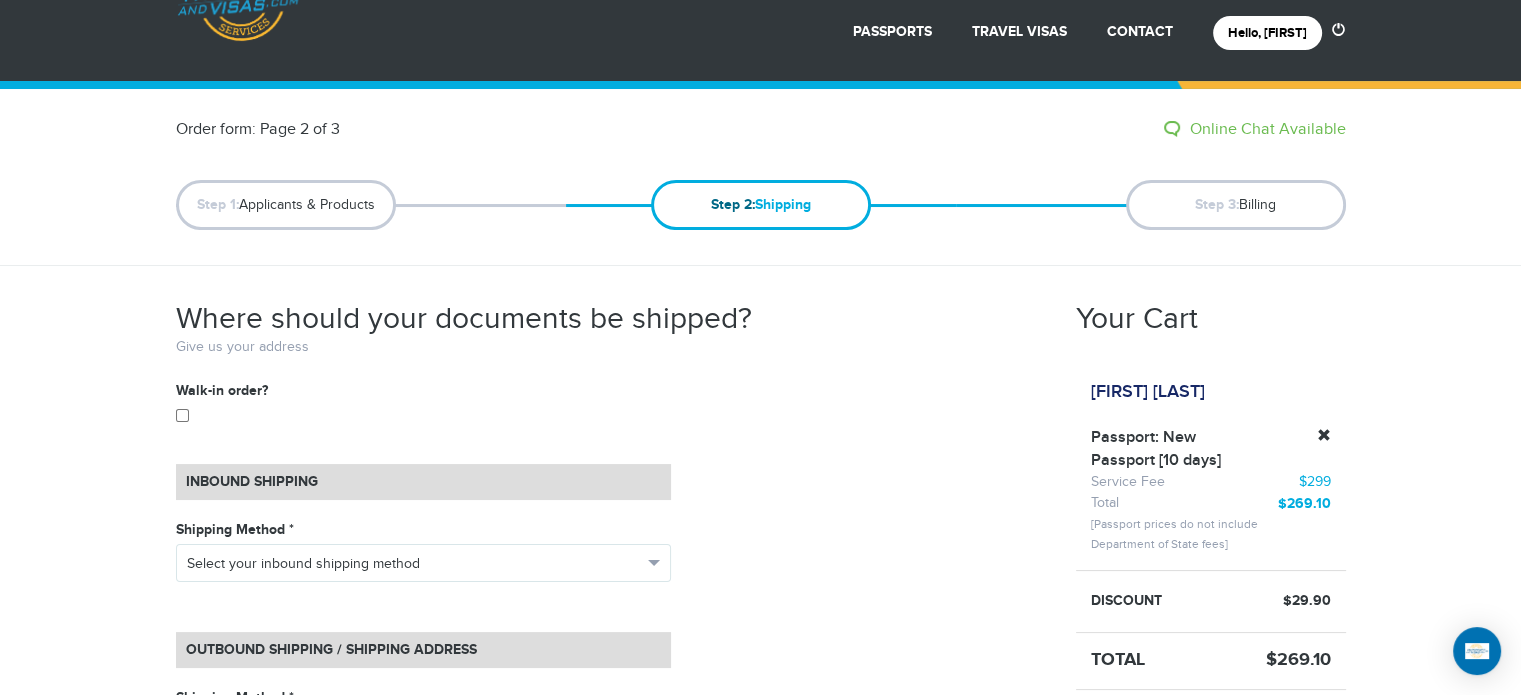 scroll, scrollTop: 0, scrollLeft: 0, axis: both 